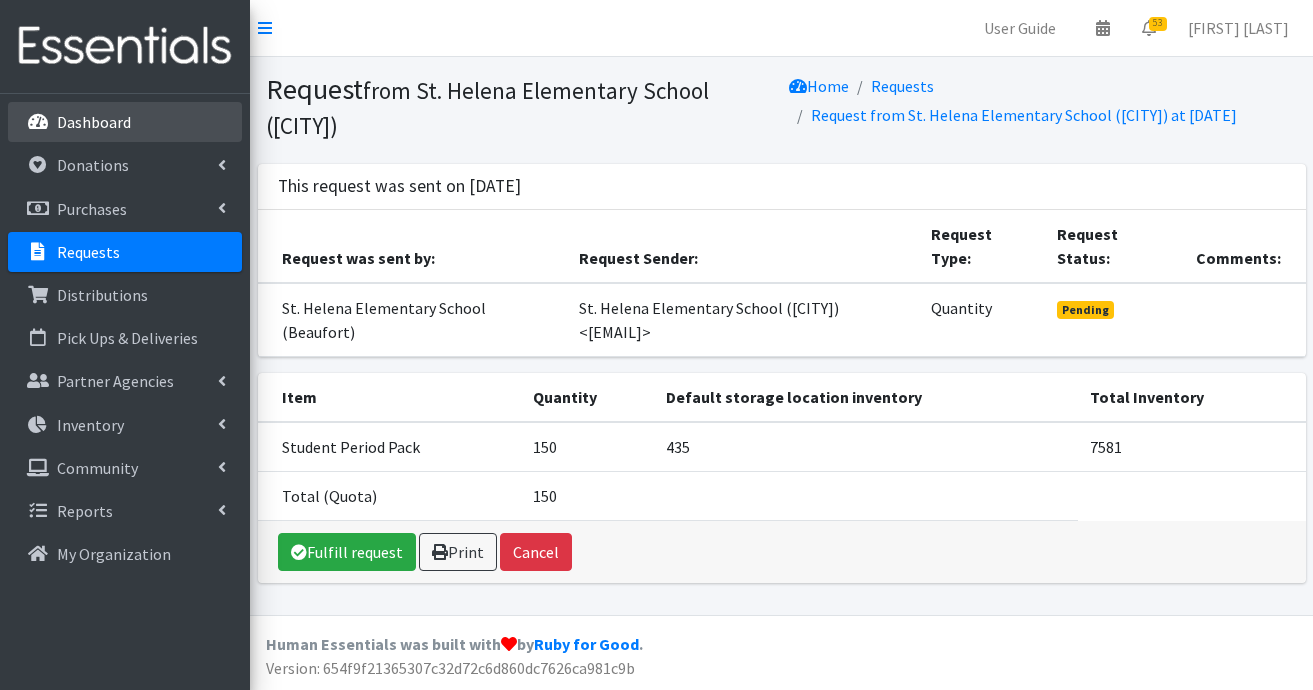 scroll, scrollTop: 0, scrollLeft: 0, axis: both 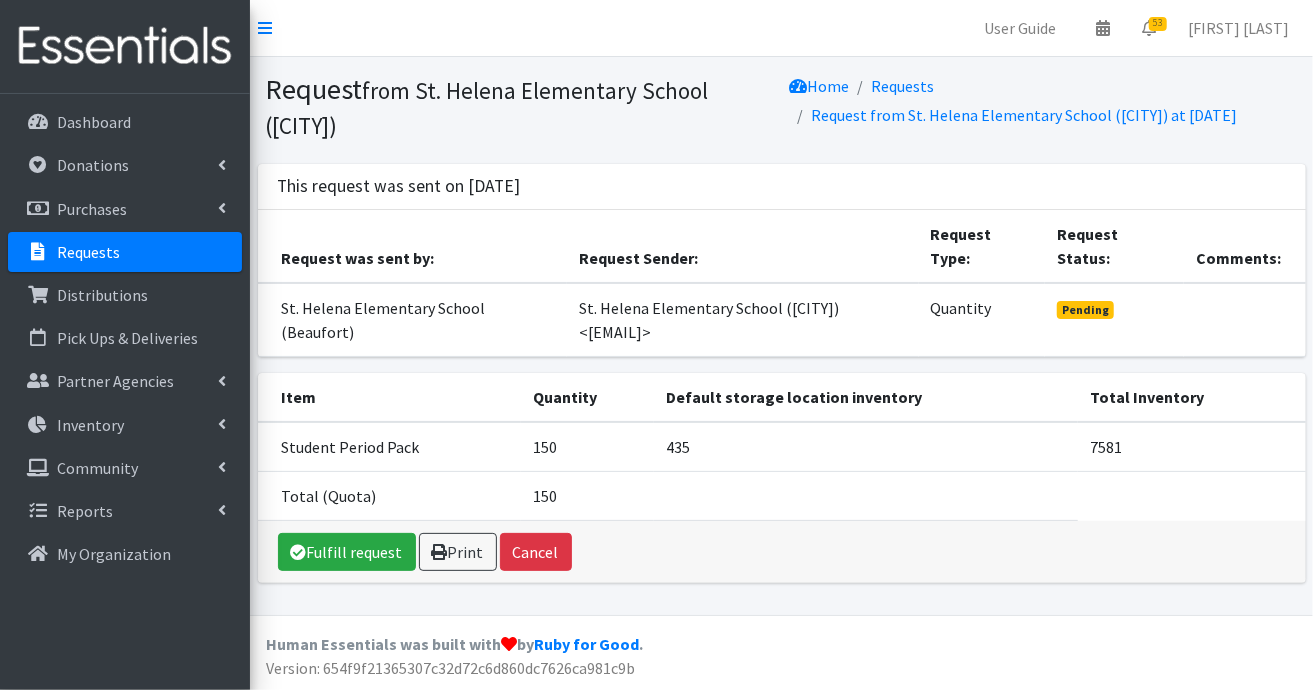 click on "Requests" at bounding box center (88, 252) 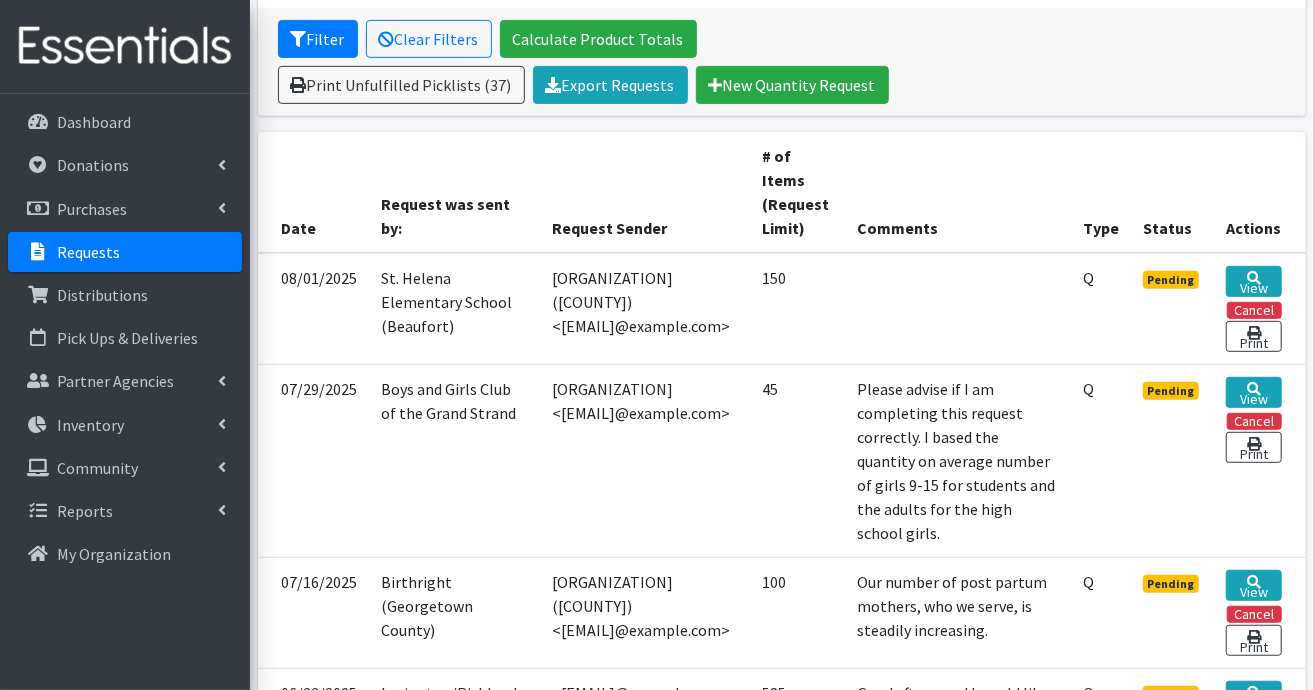 scroll, scrollTop: 300, scrollLeft: 0, axis: vertical 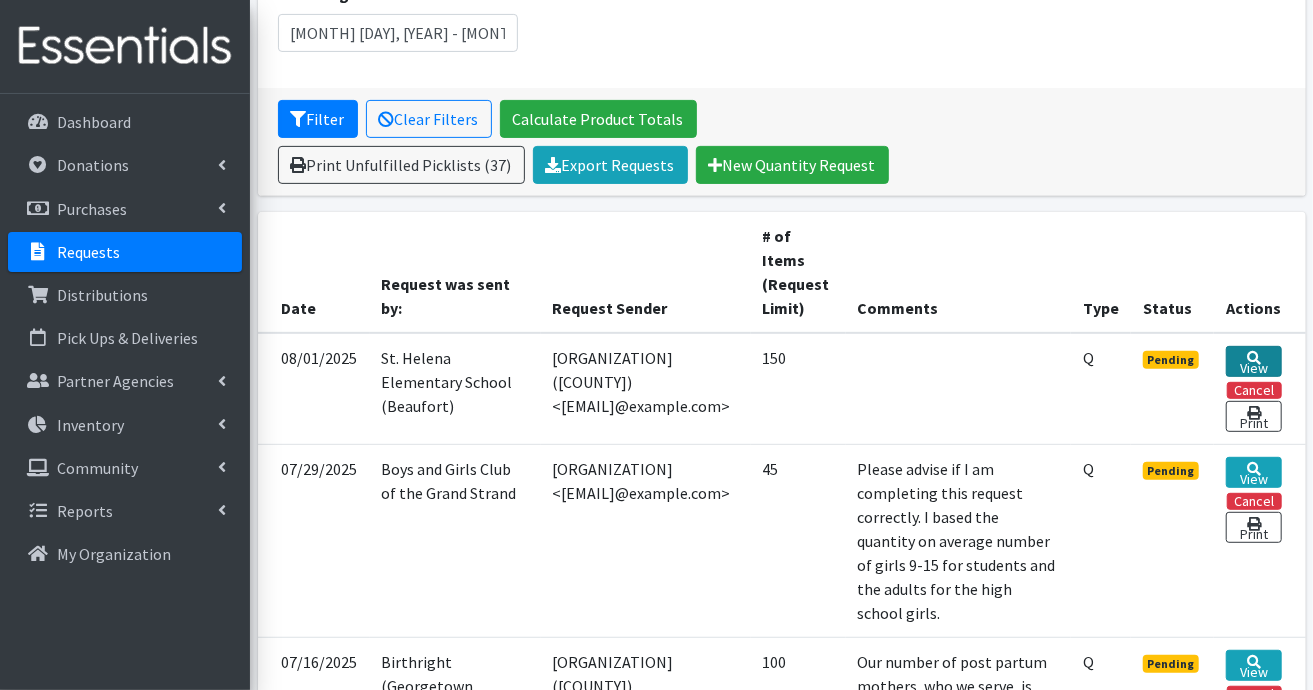 click on "View" at bounding box center [1253, 361] 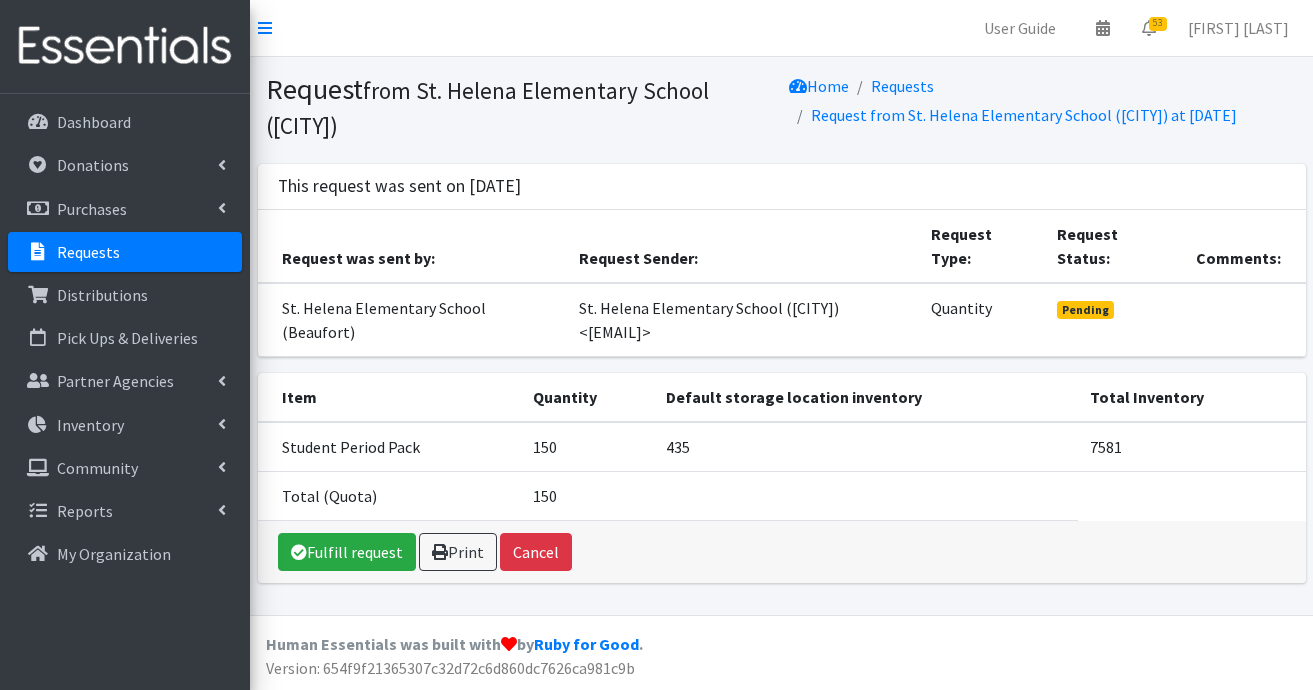 scroll, scrollTop: 0, scrollLeft: 0, axis: both 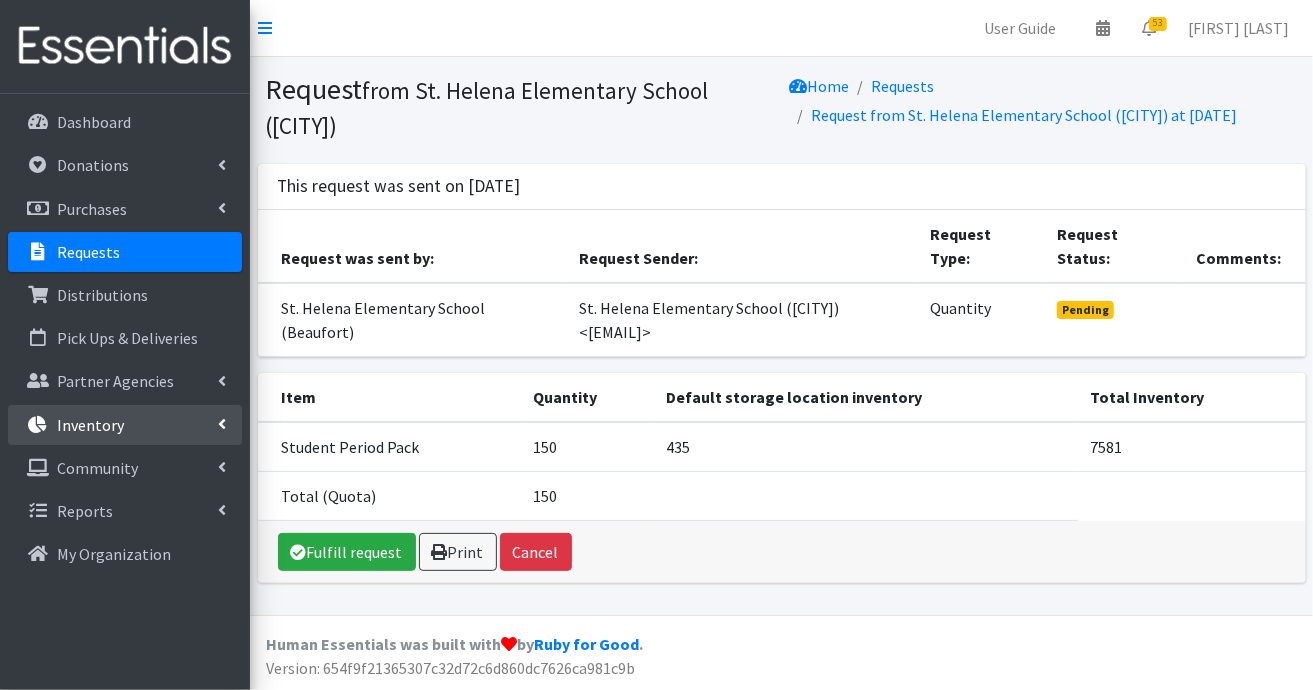 click on "Inventory" at bounding box center [90, 425] 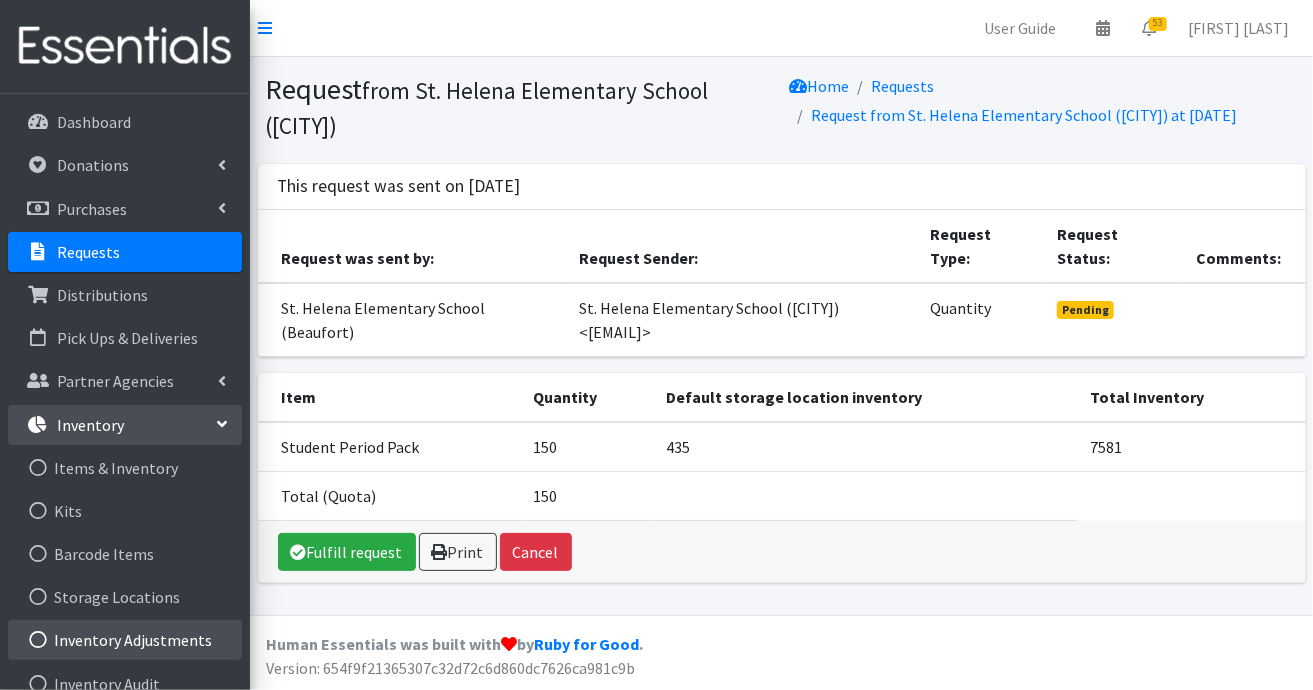 click on "Inventory Adjustments" at bounding box center [125, 640] 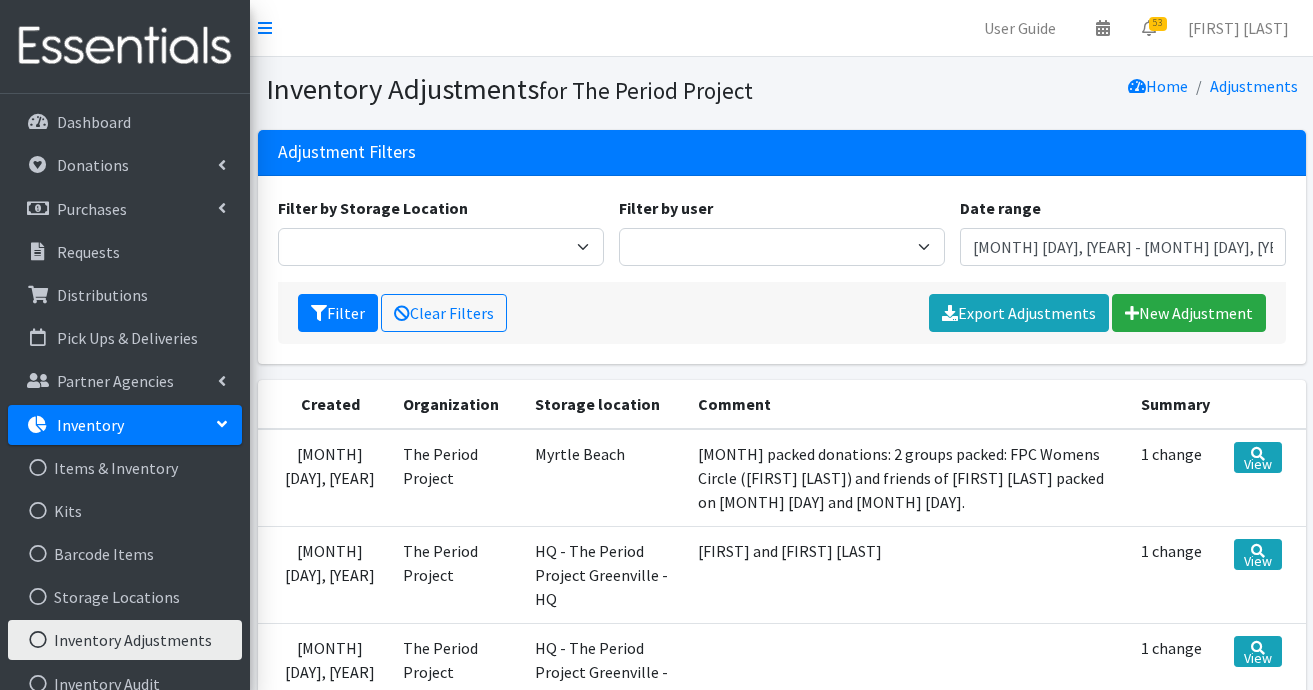 scroll, scrollTop: 0, scrollLeft: 0, axis: both 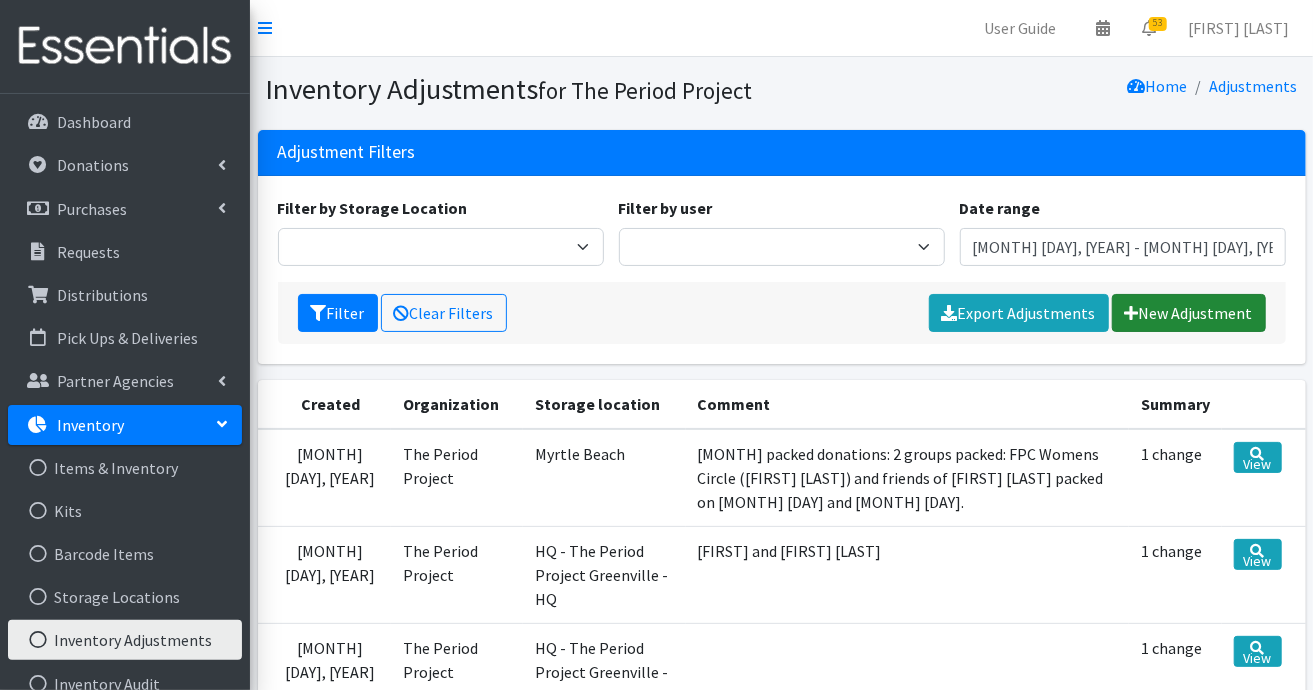 click on "New Adjustment" at bounding box center [1189, 313] 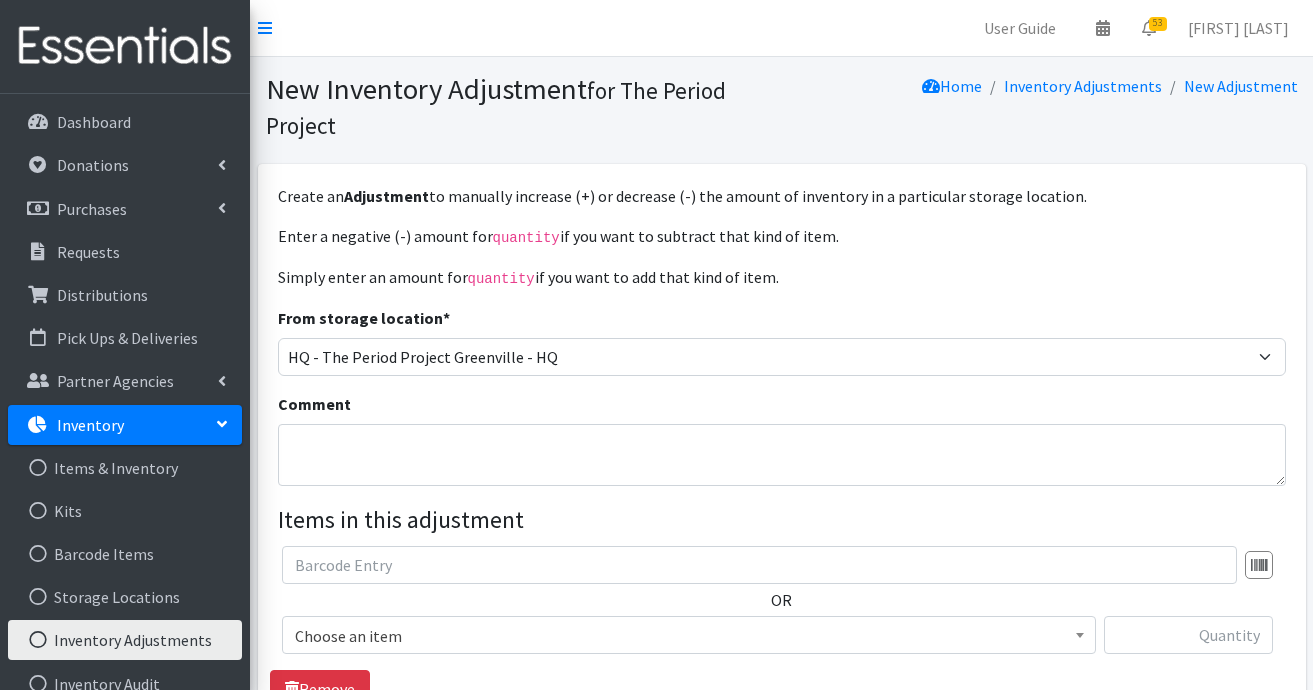 scroll, scrollTop: 0, scrollLeft: 0, axis: both 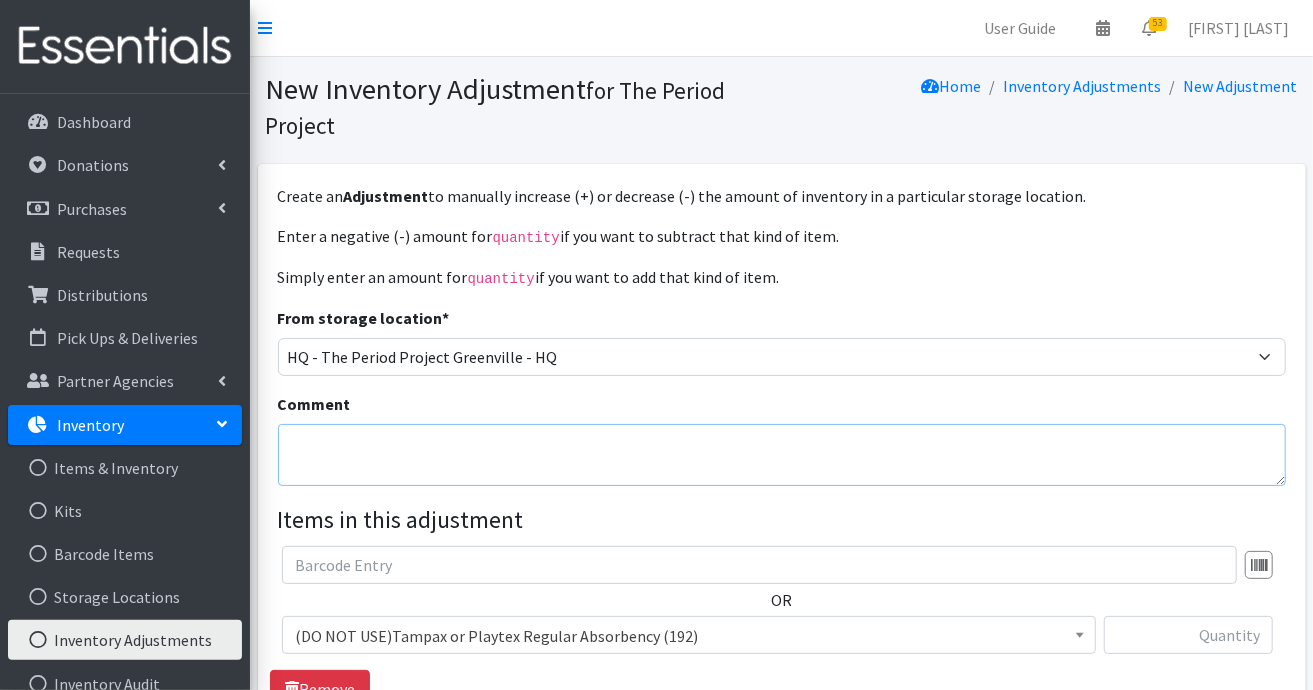 click on "Comment" at bounding box center (782, 455) 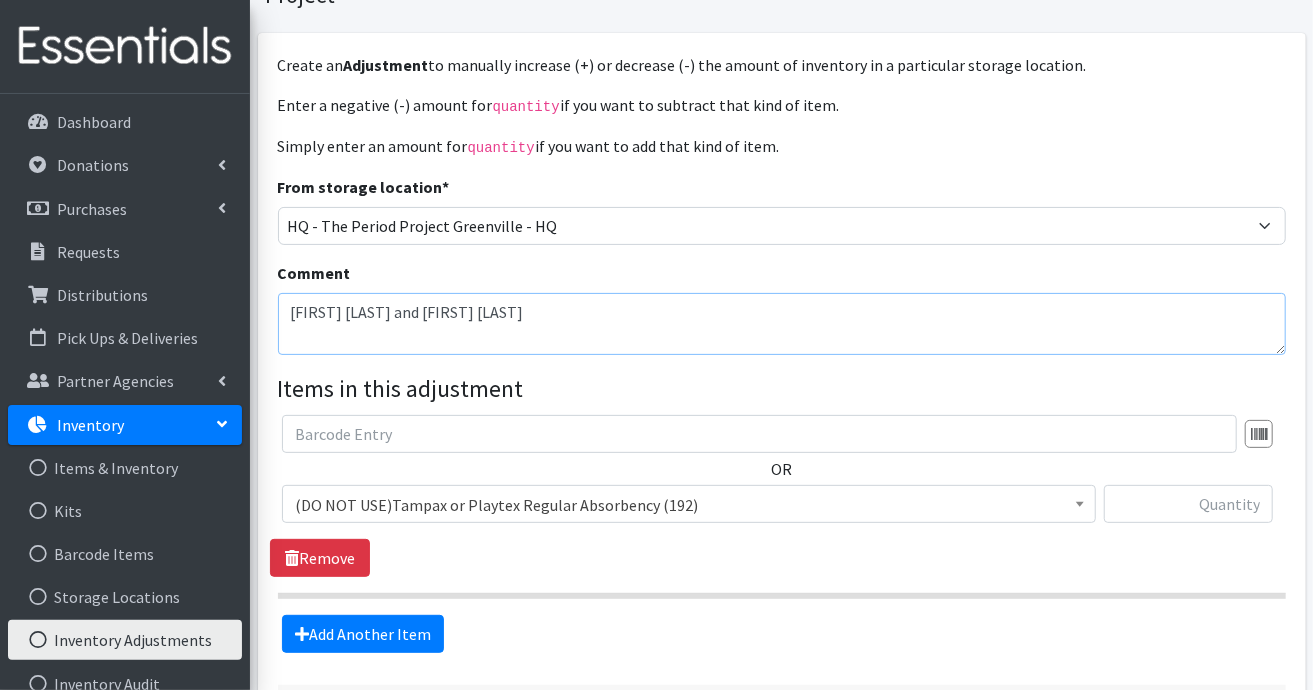 scroll, scrollTop: 294, scrollLeft: 0, axis: vertical 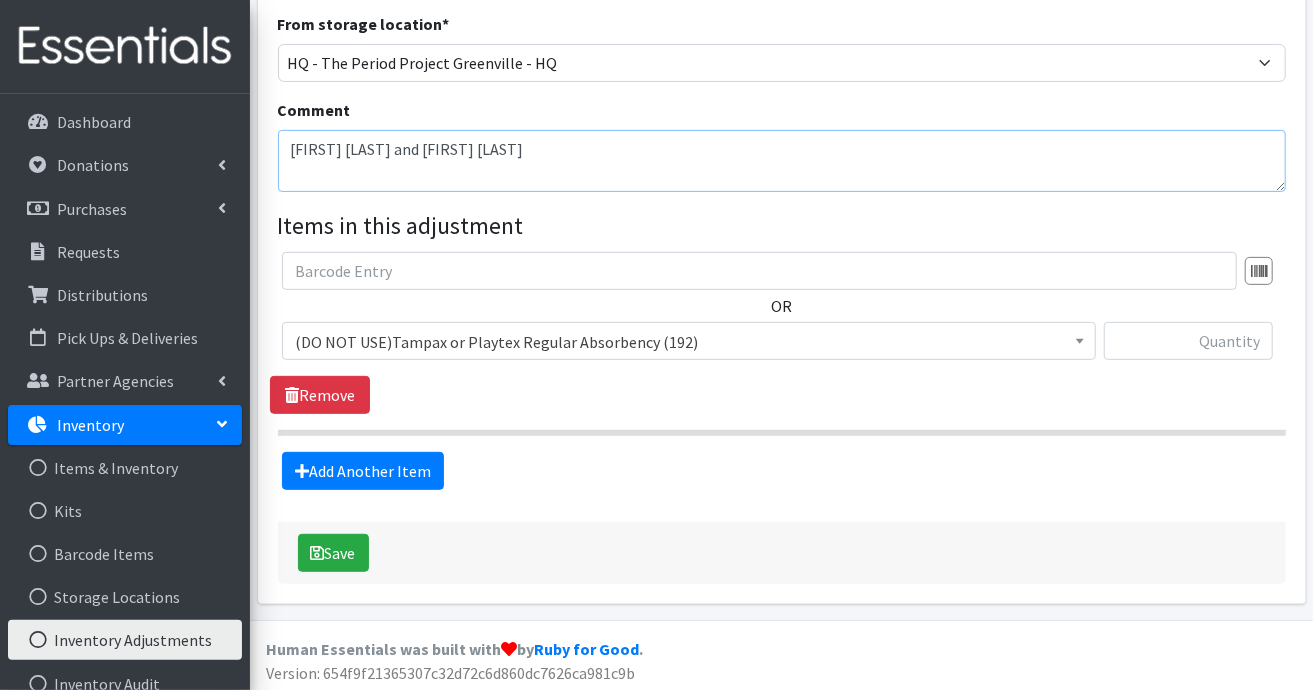 type on "Lailah Wideman and Acacia Pippin" 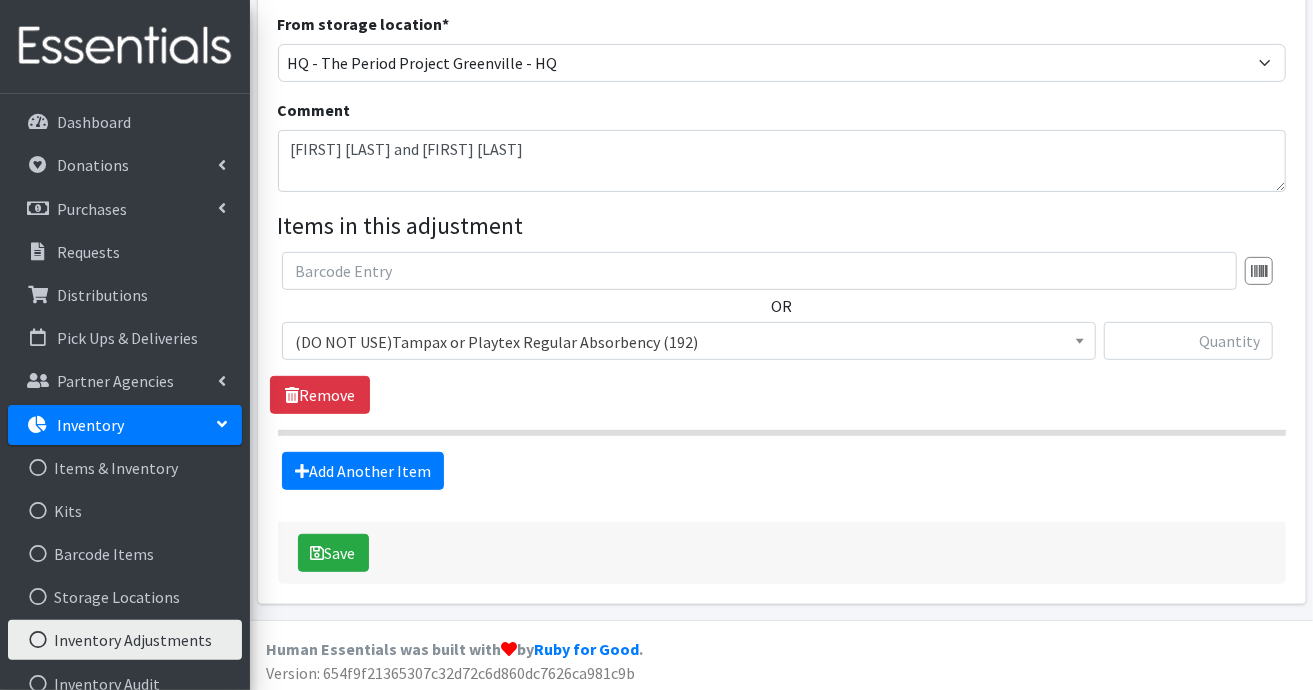 click at bounding box center [1080, 338] 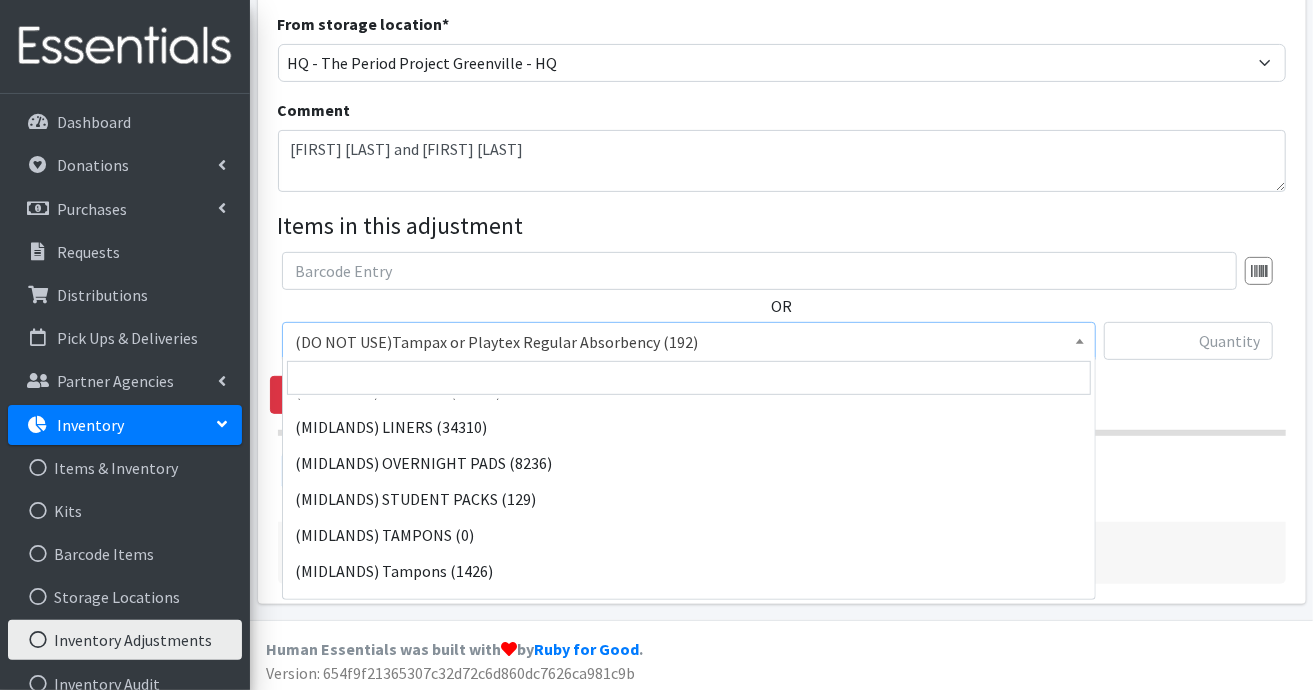 scroll, scrollTop: 500, scrollLeft: 0, axis: vertical 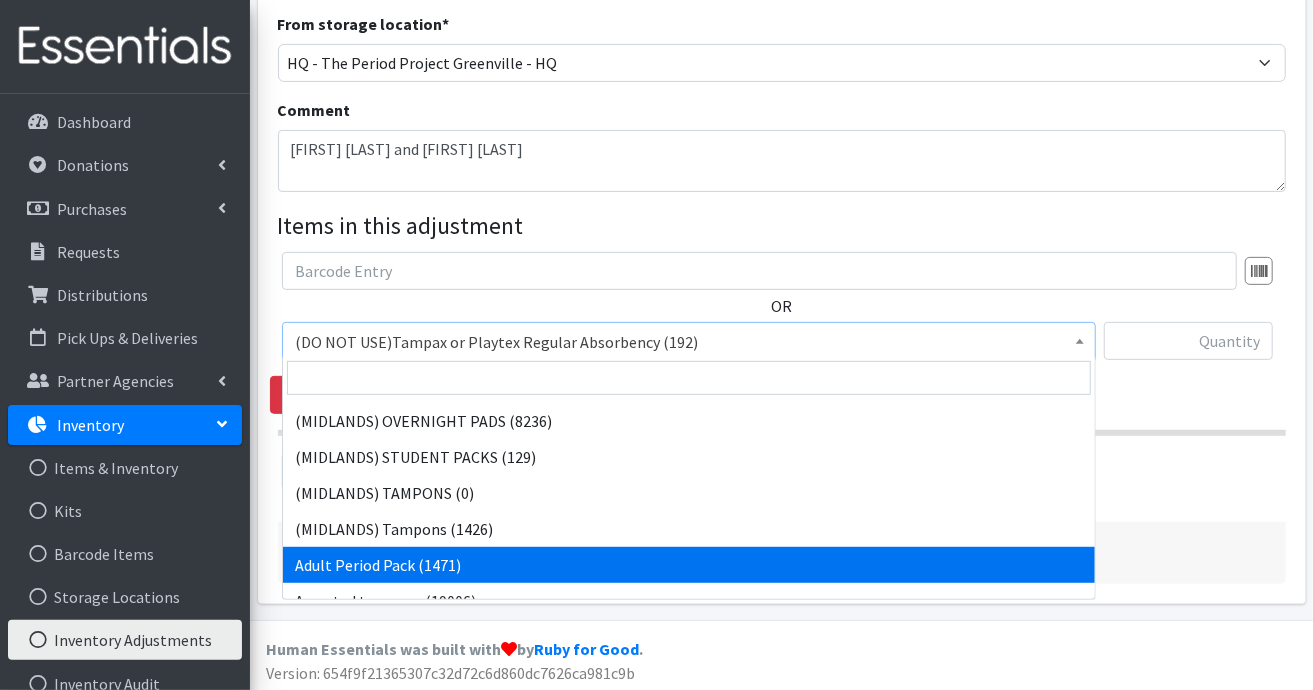 select on "7756" 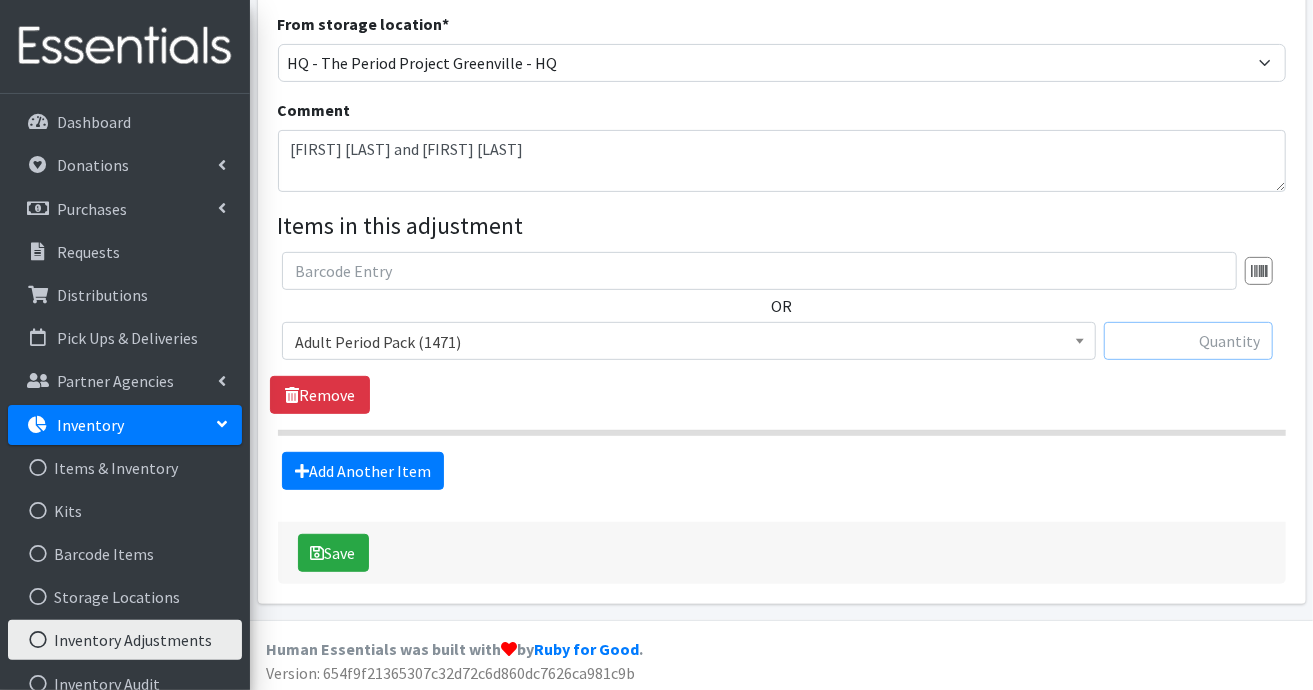 click at bounding box center (1188, 341) 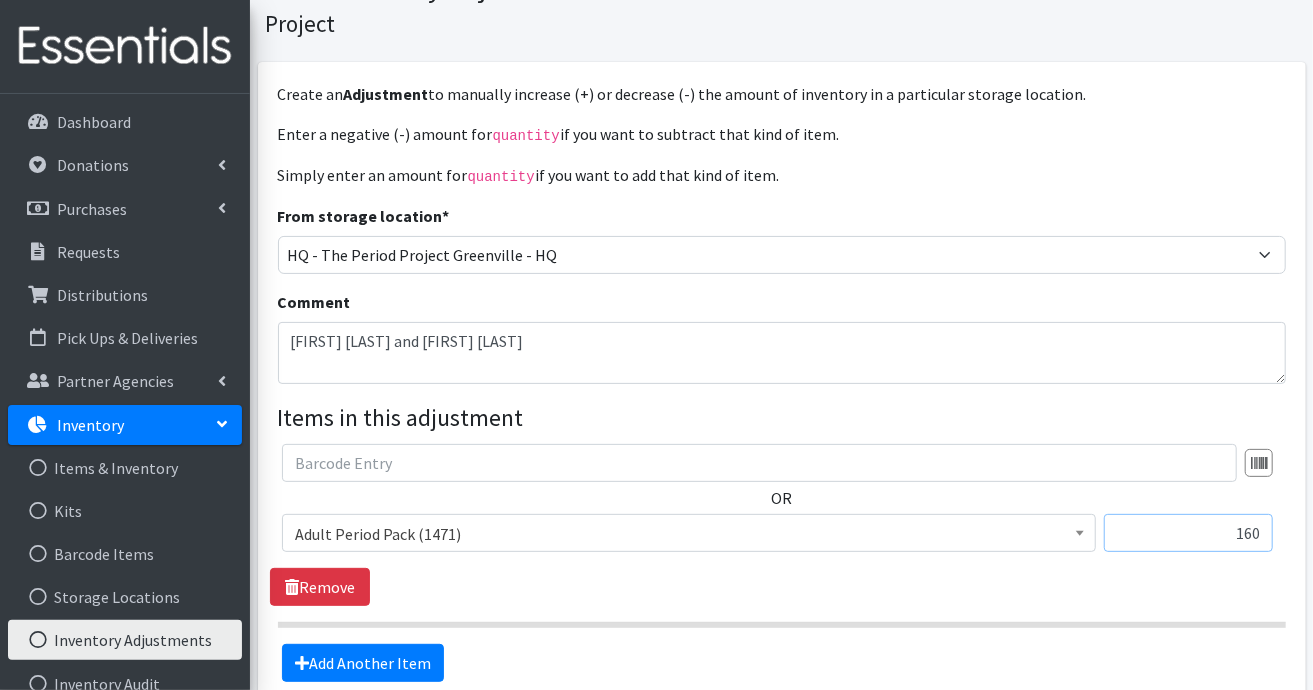 scroll, scrollTop: 200, scrollLeft: 0, axis: vertical 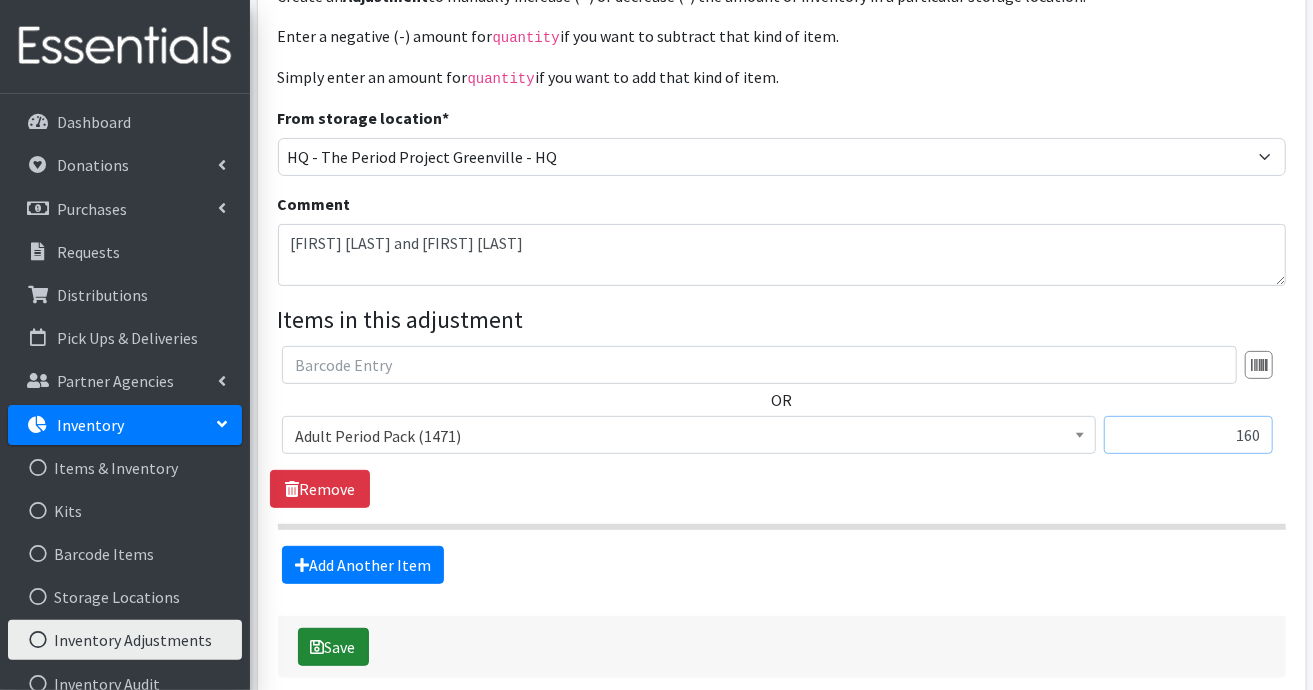 type on "160" 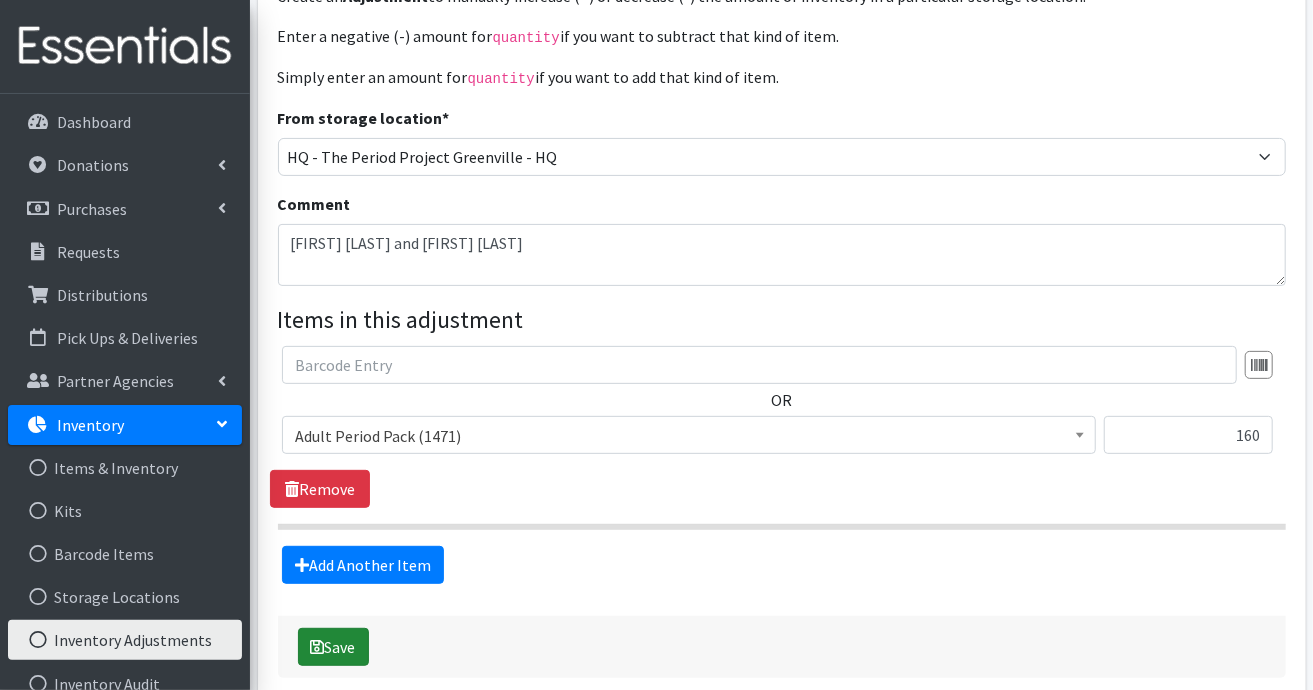 click at bounding box center (318, 647) 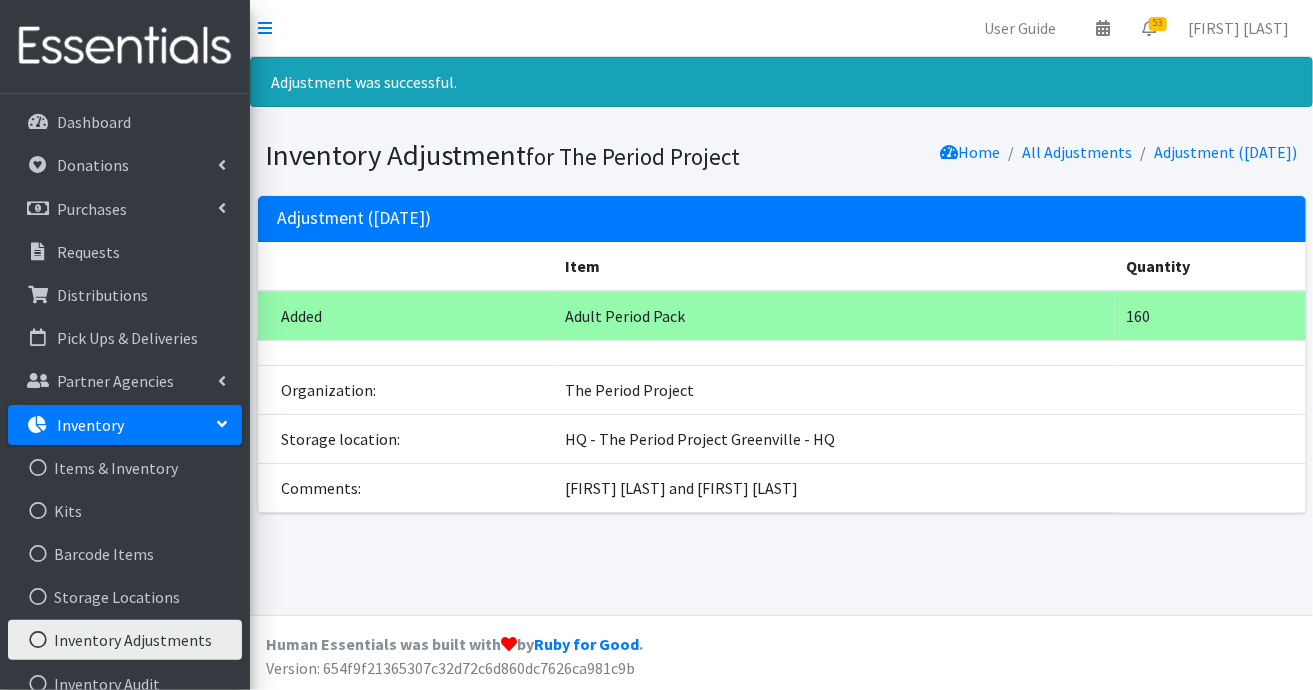 scroll, scrollTop: 0, scrollLeft: 0, axis: both 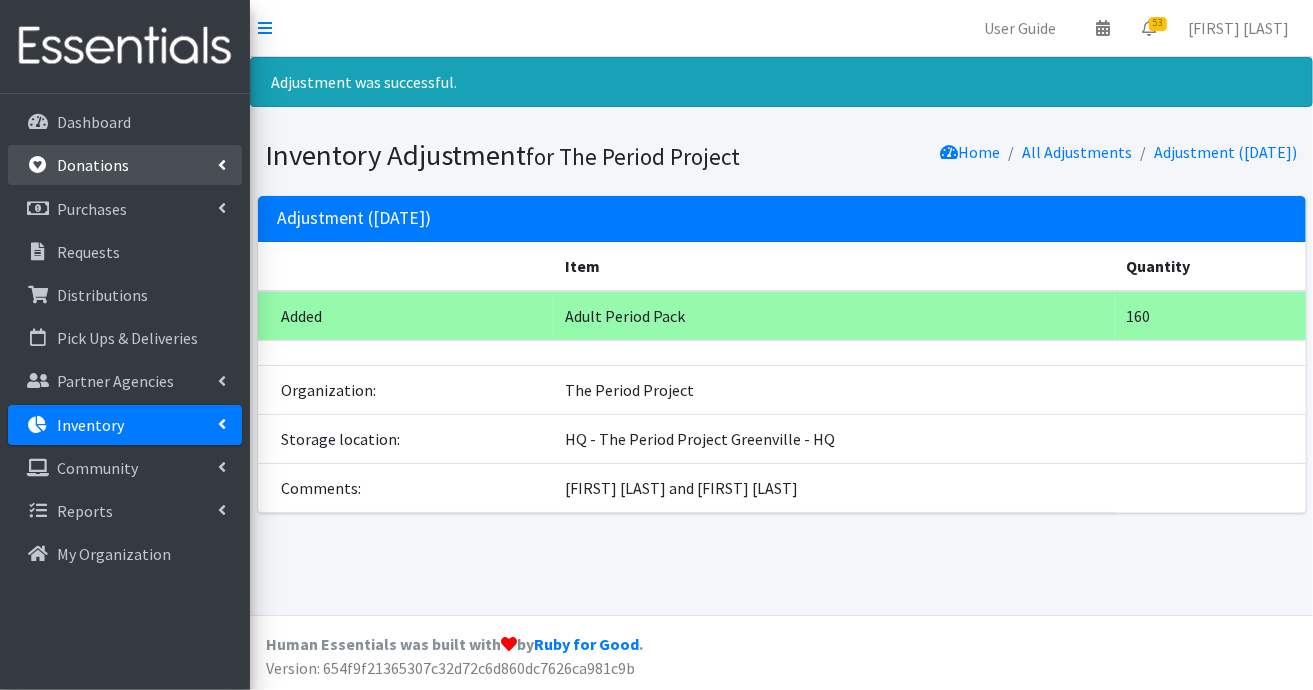 click on "Donations" at bounding box center (125, 165) 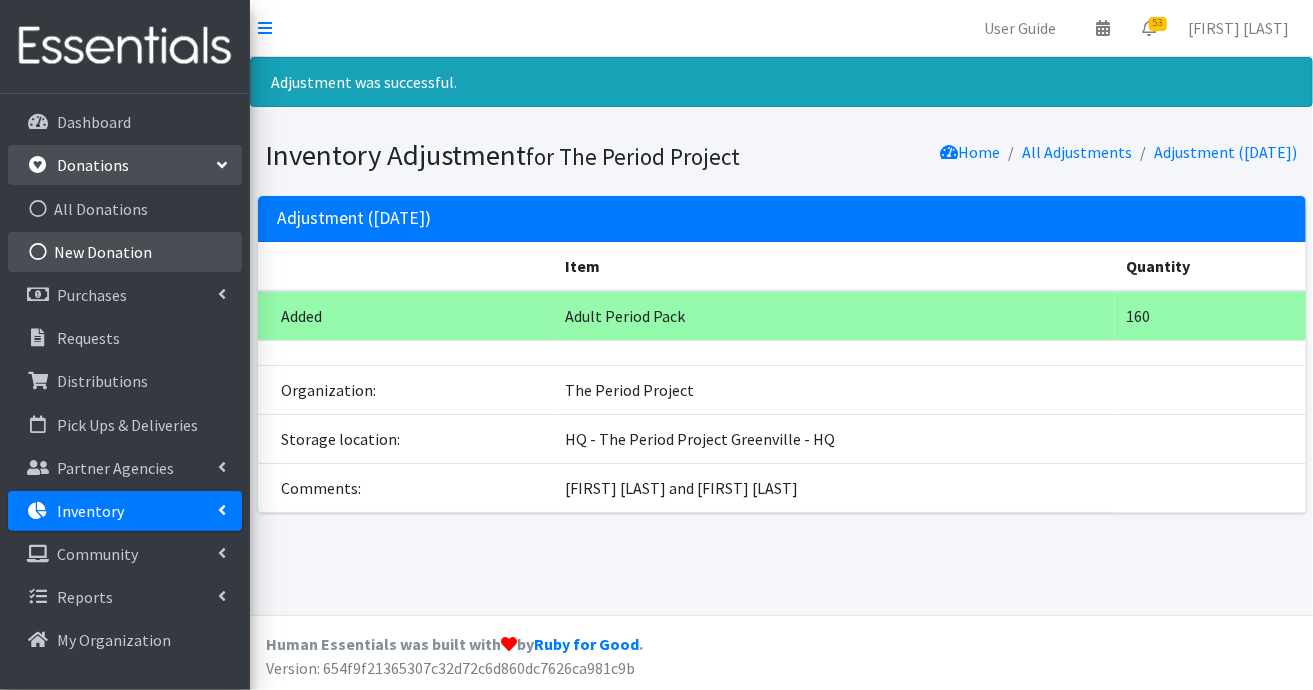 click on "New Donation" at bounding box center (125, 252) 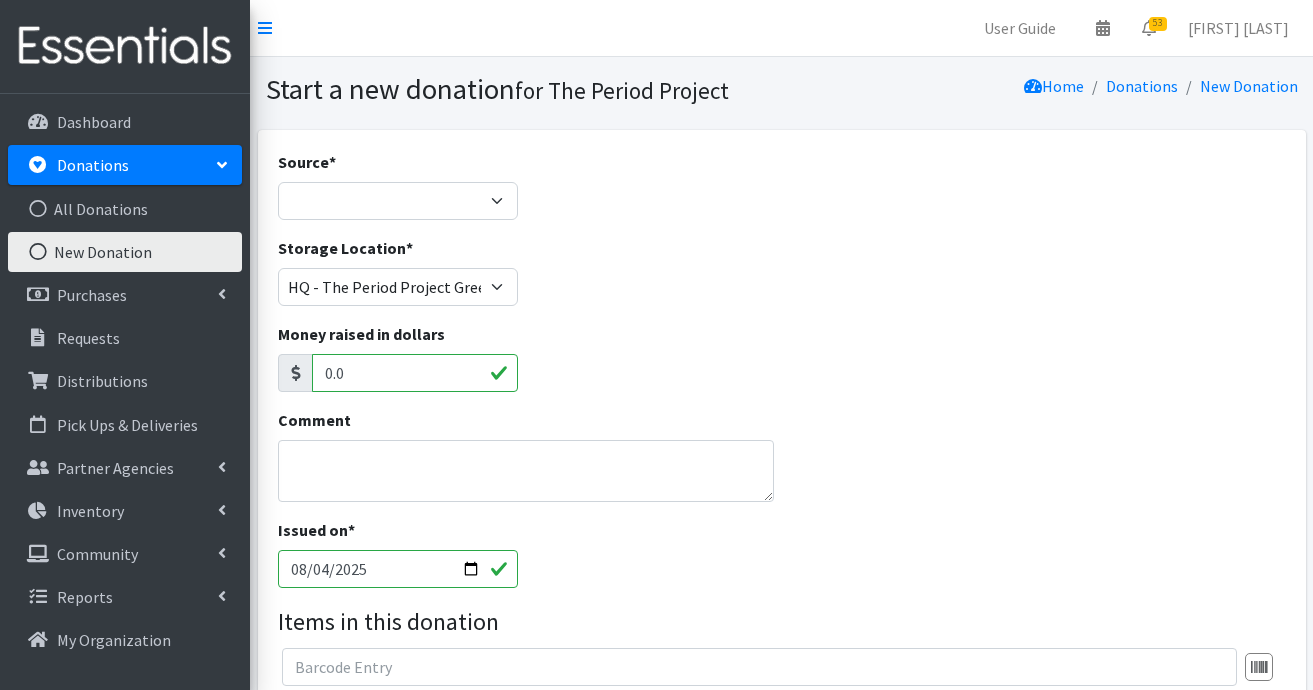 scroll, scrollTop: 0, scrollLeft: 0, axis: both 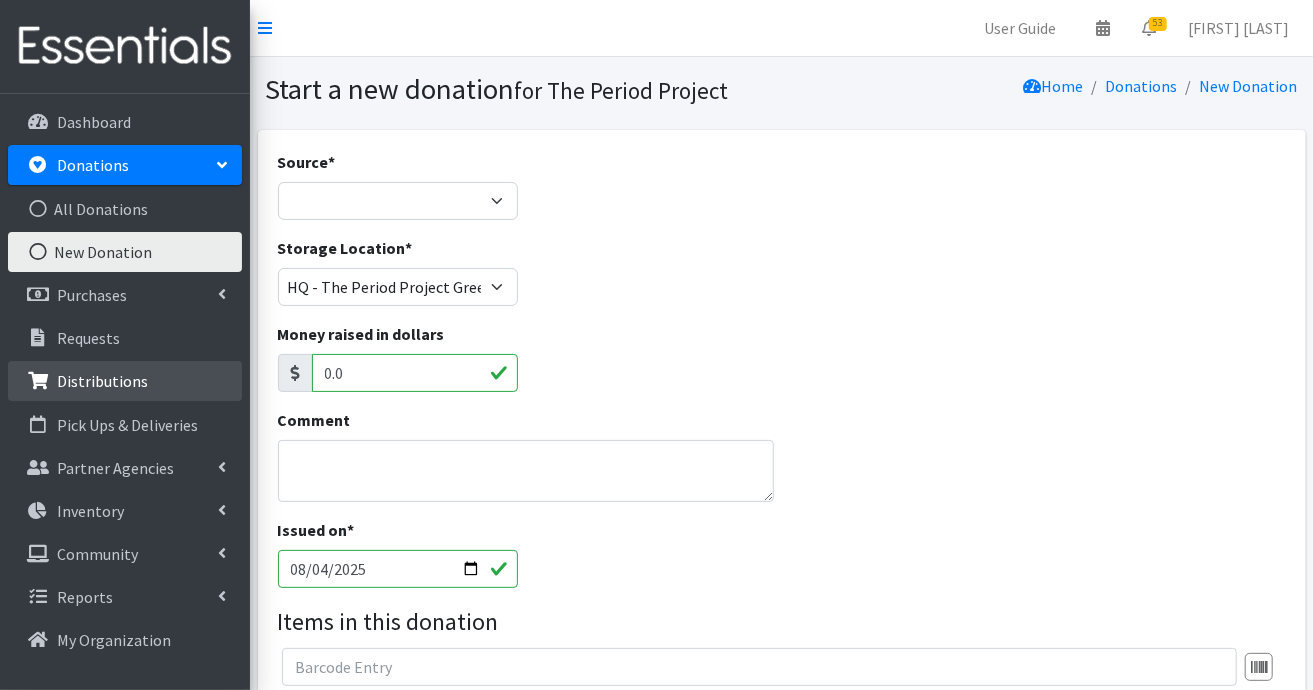 click on "Distributions" at bounding box center [102, 381] 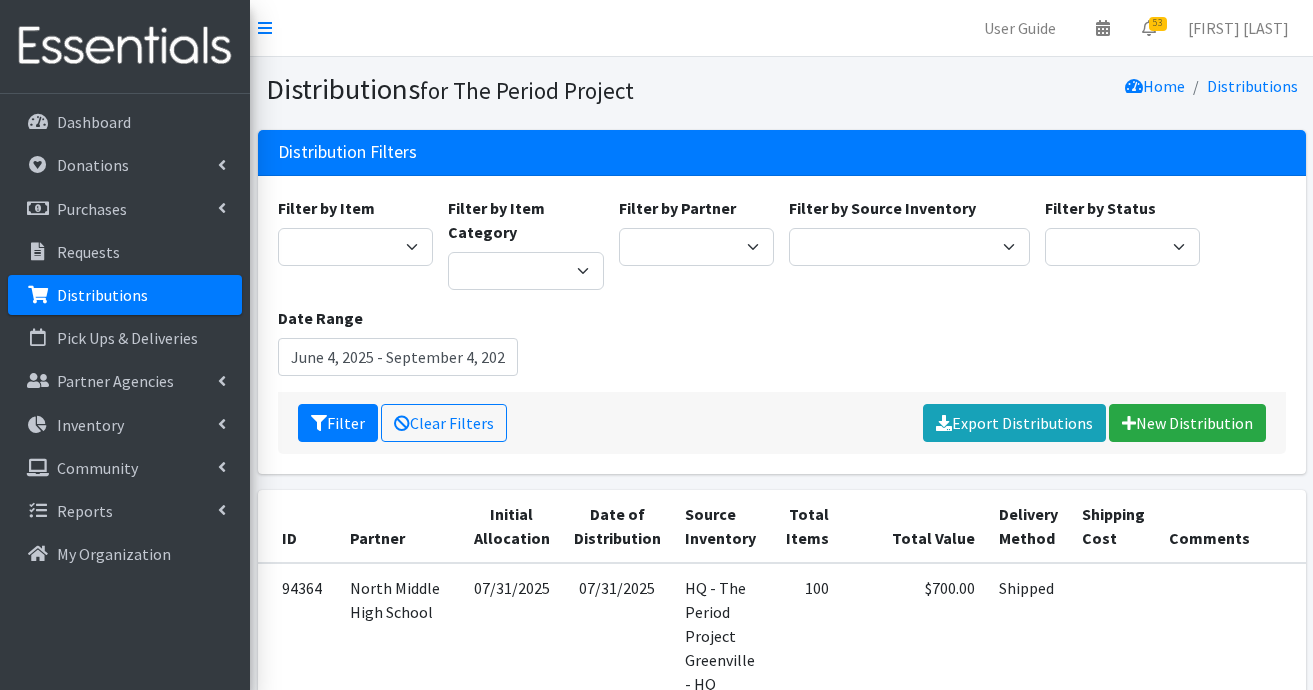 scroll, scrollTop: 0, scrollLeft: 0, axis: both 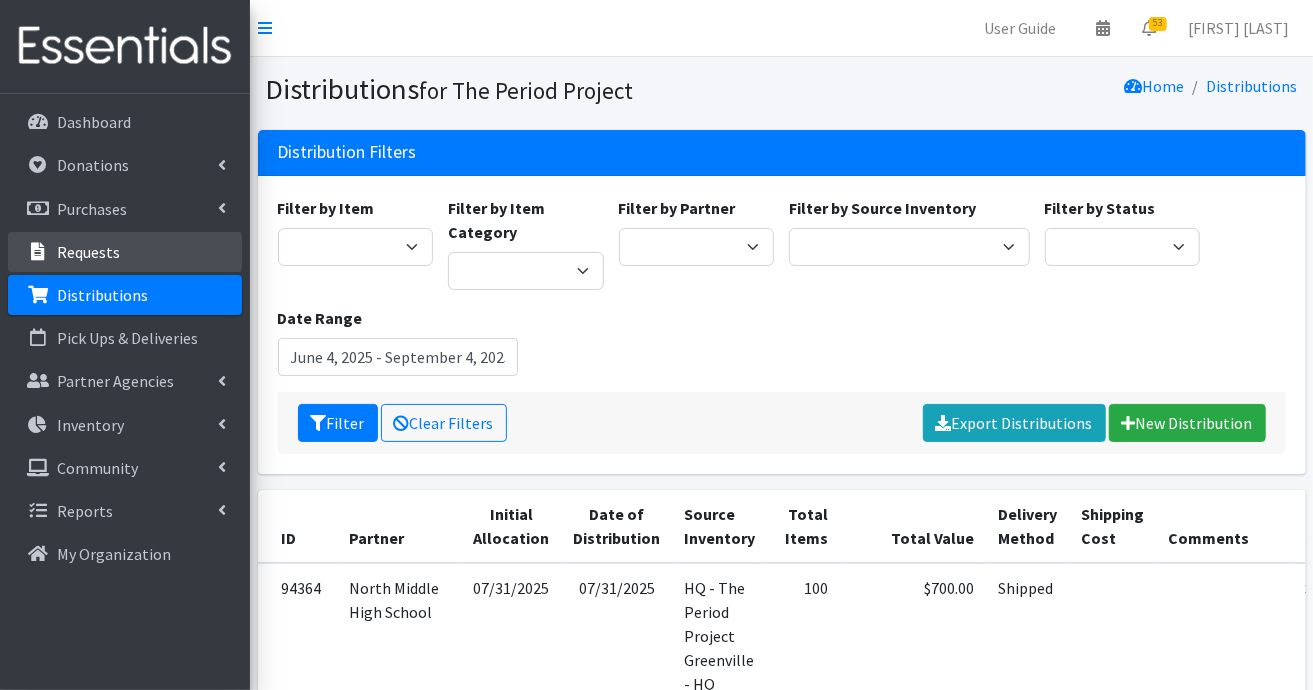 click on "Requests" at bounding box center (88, 252) 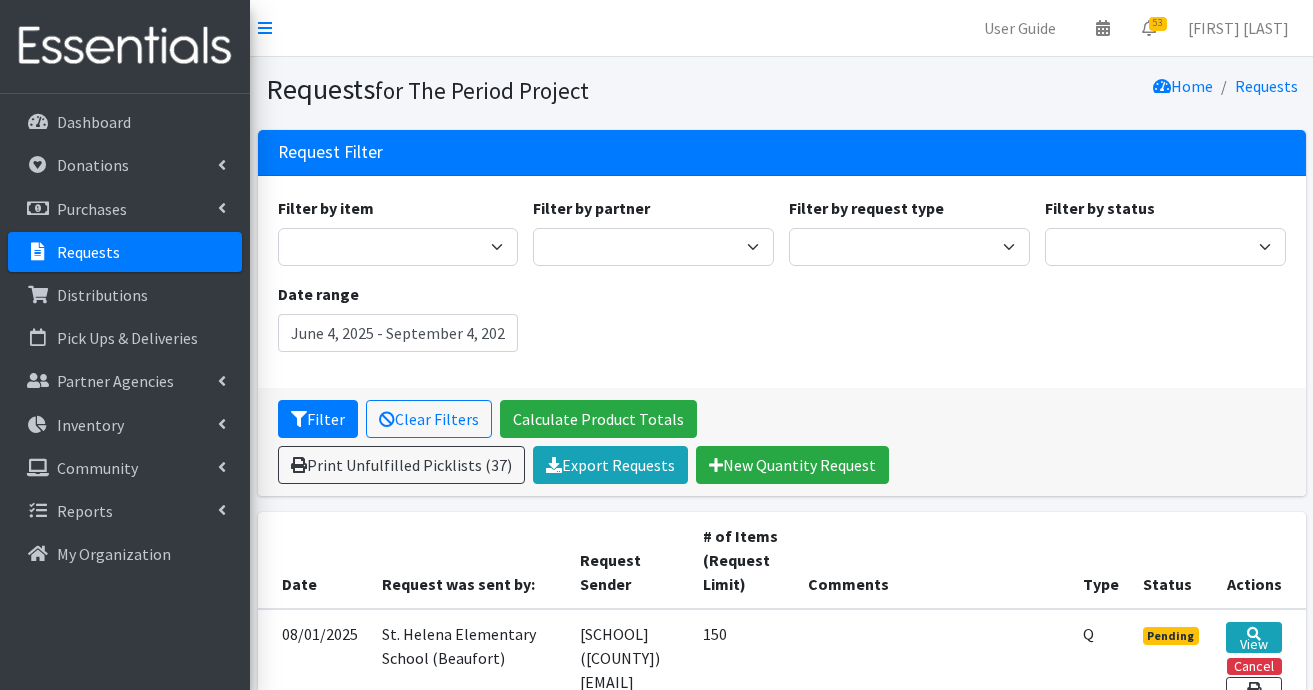 scroll, scrollTop: 0, scrollLeft: 0, axis: both 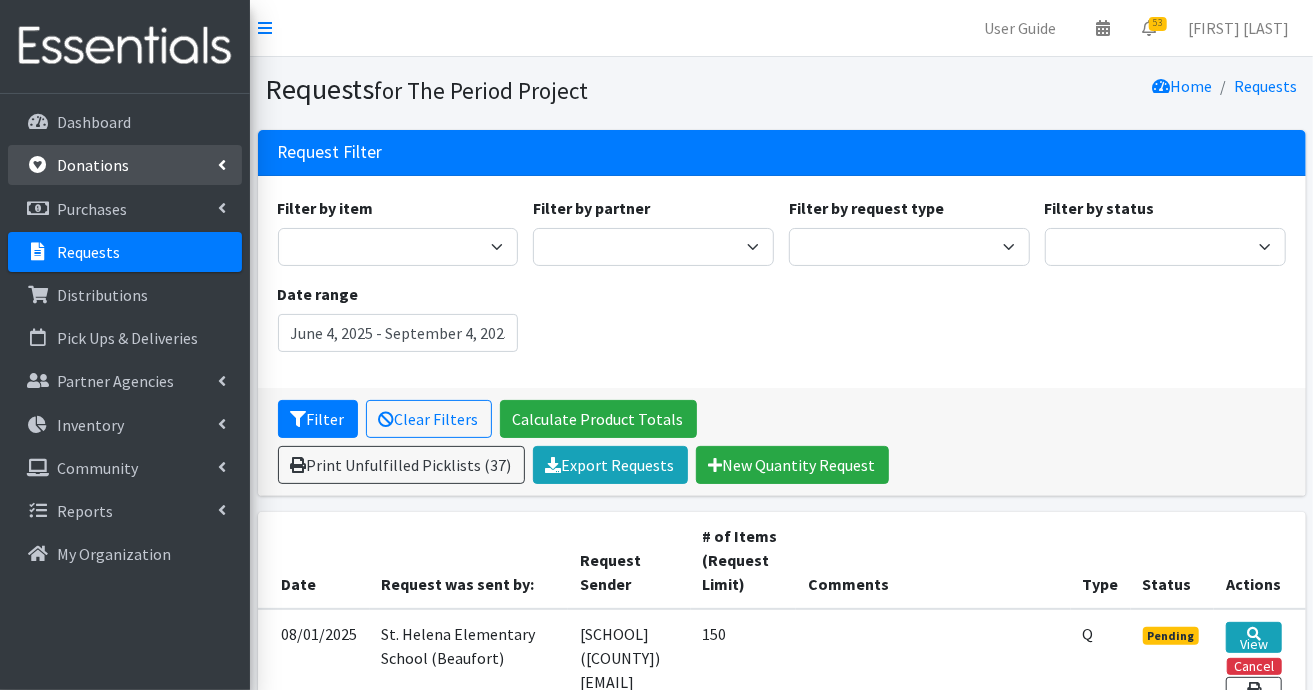 click on "Donations" at bounding box center [93, 165] 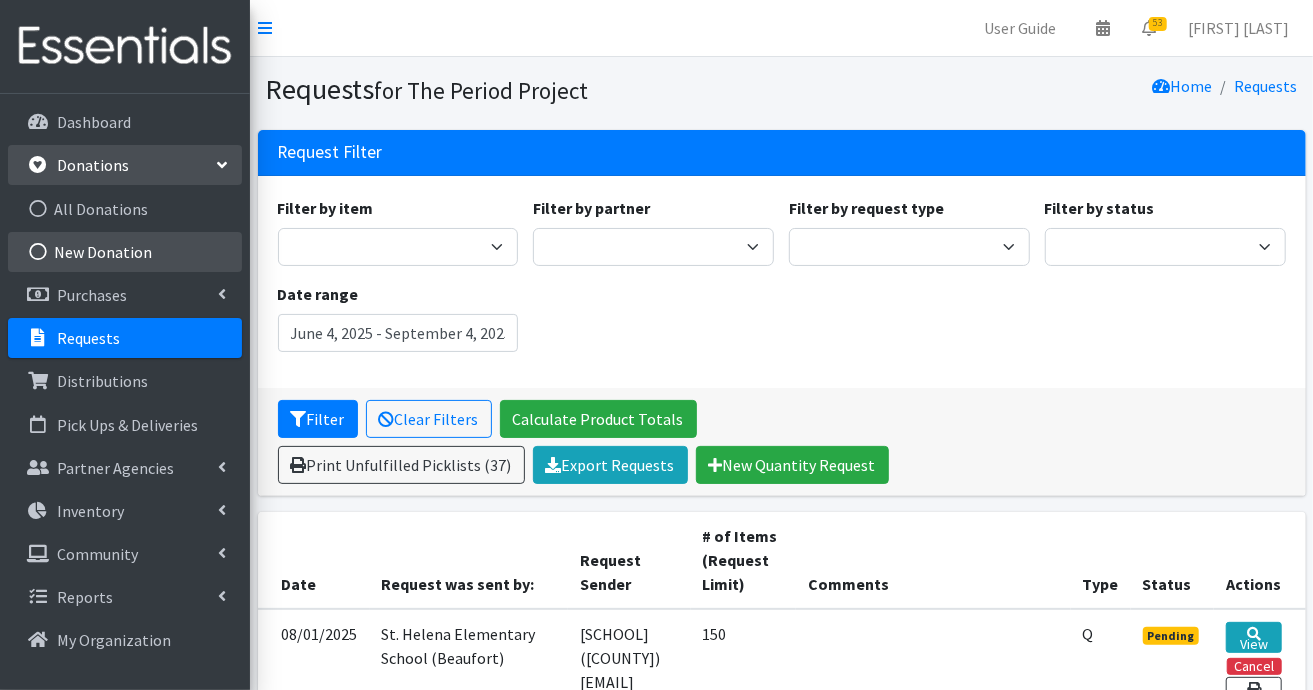 click on "New Donation" at bounding box center (125, 252) 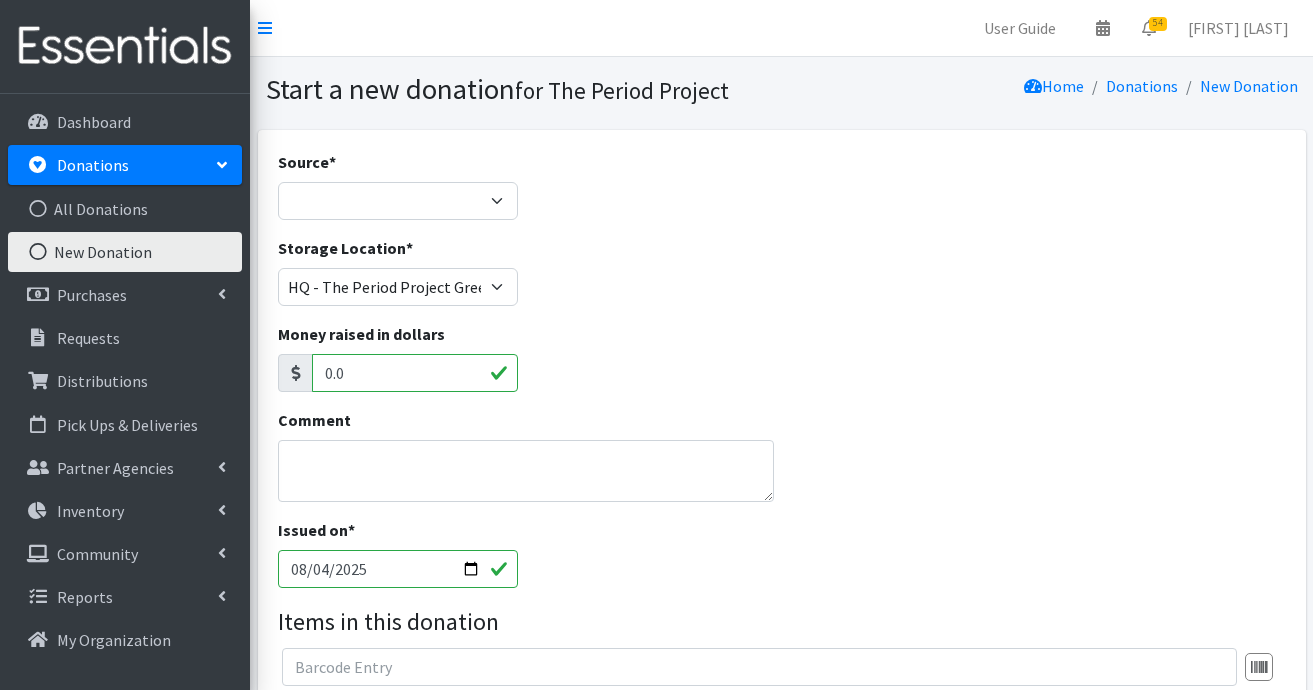 scroll, scrollTop: 0, scrollLeft: 0, axis: both 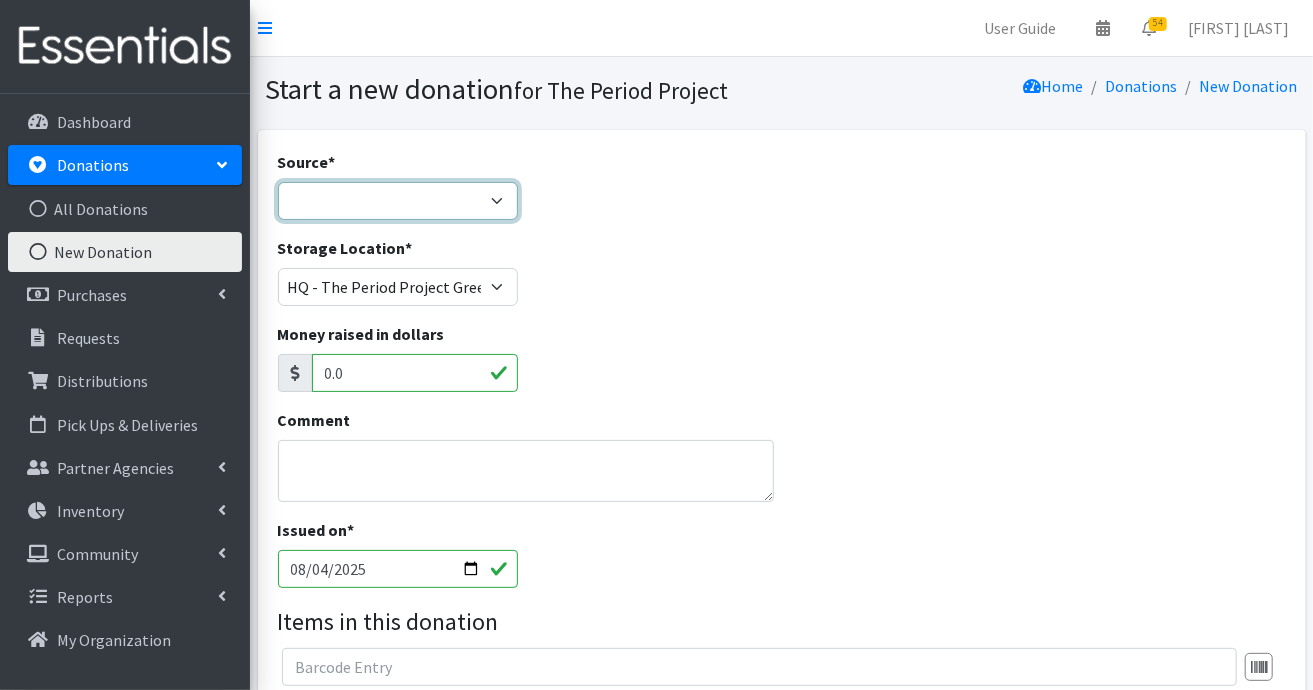 click on "Product Drive
Manufacturer
Donation Site
Misc. Donation" at bounding box center (398, 201) 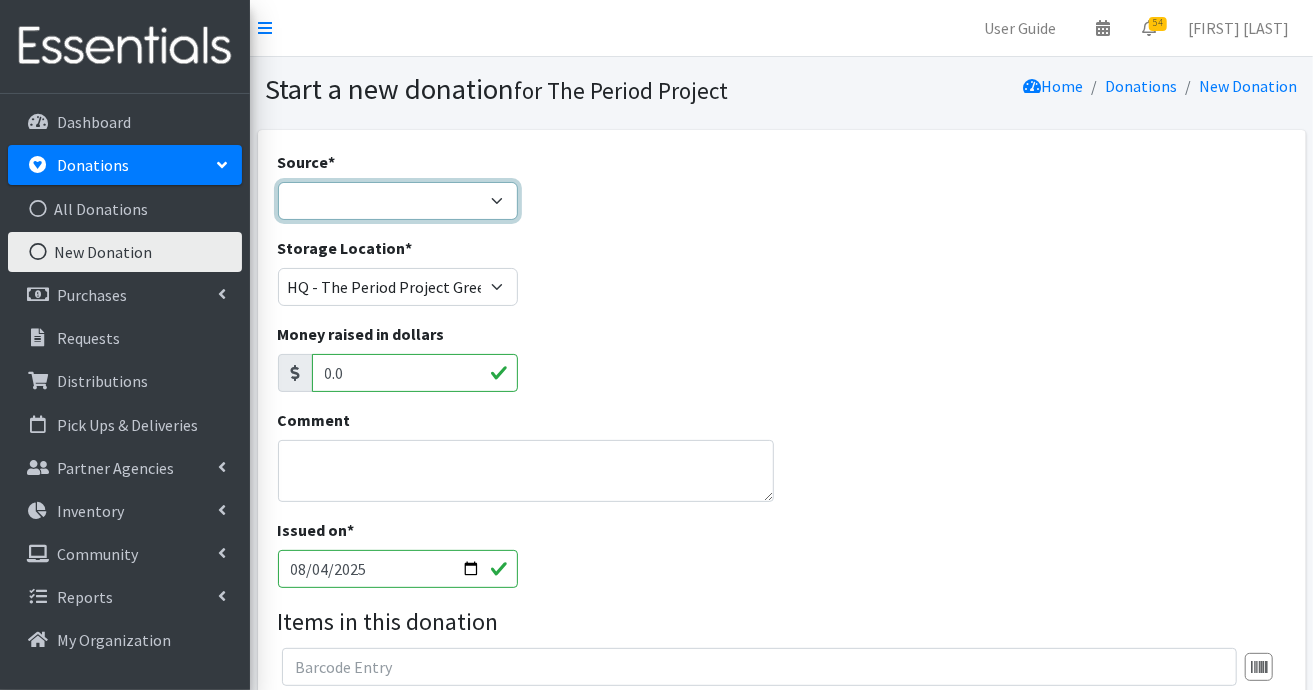 select on "Misc. Donation" 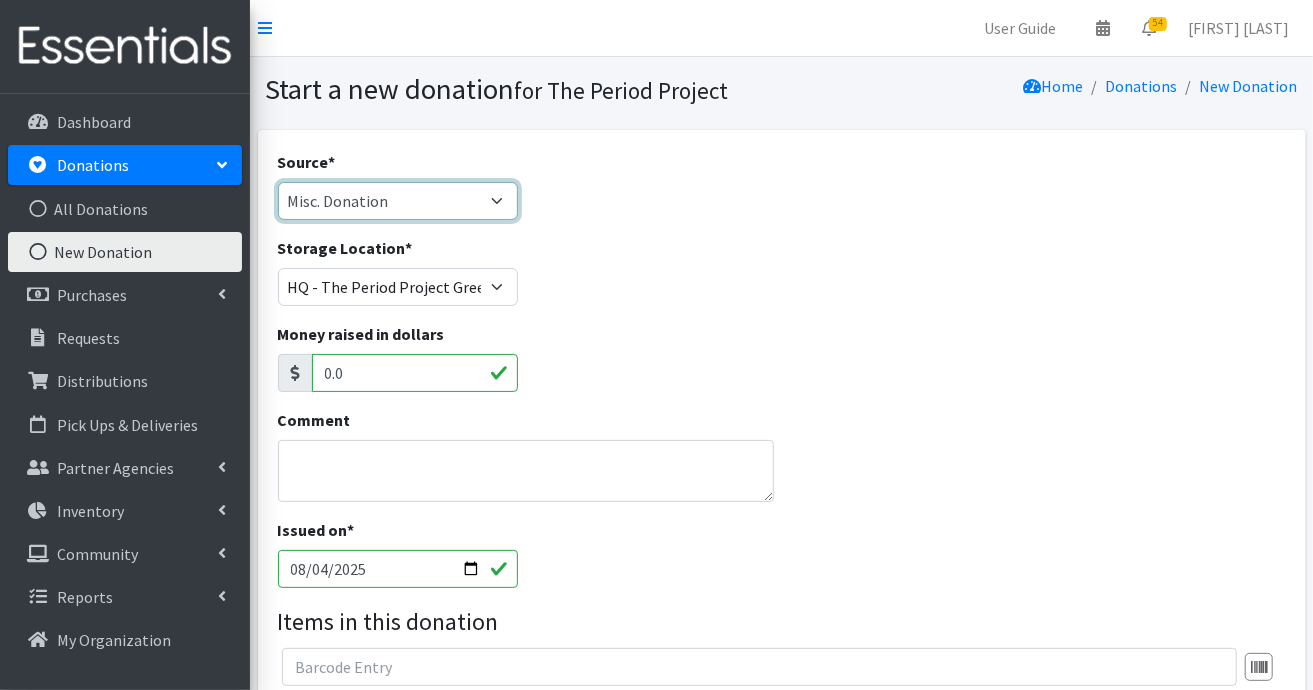 click on "Product Drive
Manufacturer
Donation Site
Misc. Donation" at bounding box center (398, 201) 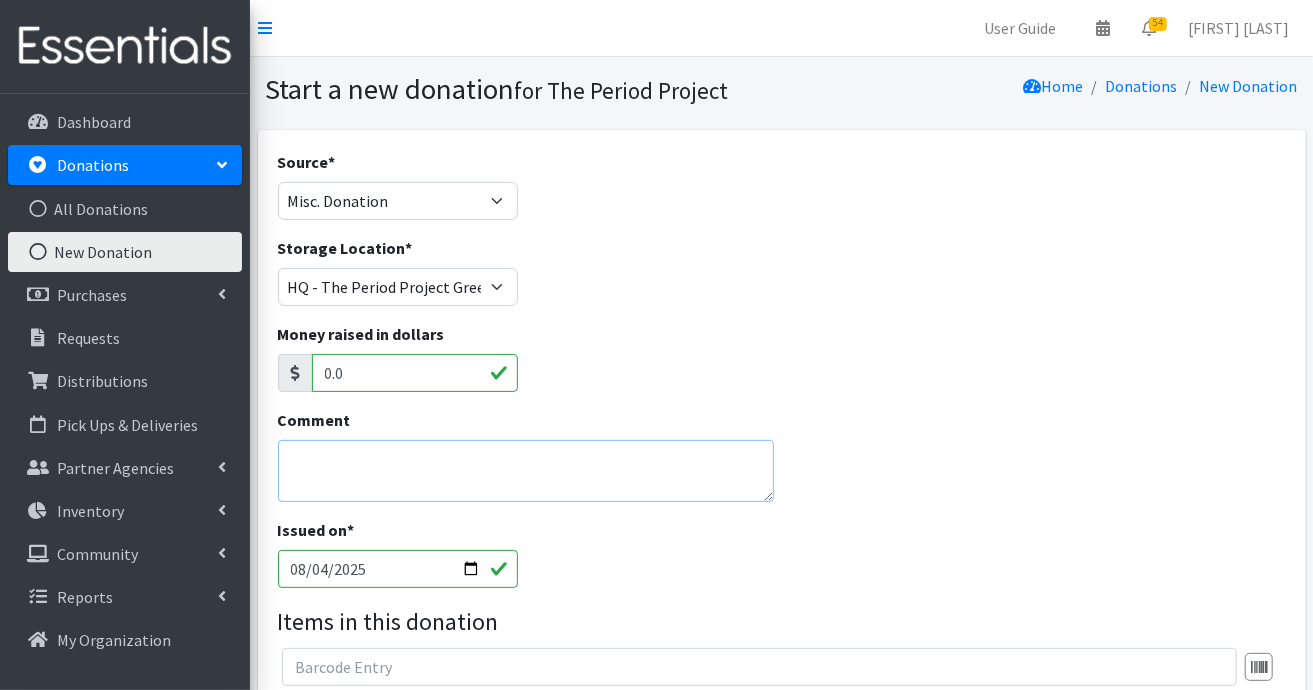 click on "Comment" at bounding box center [526, 471] 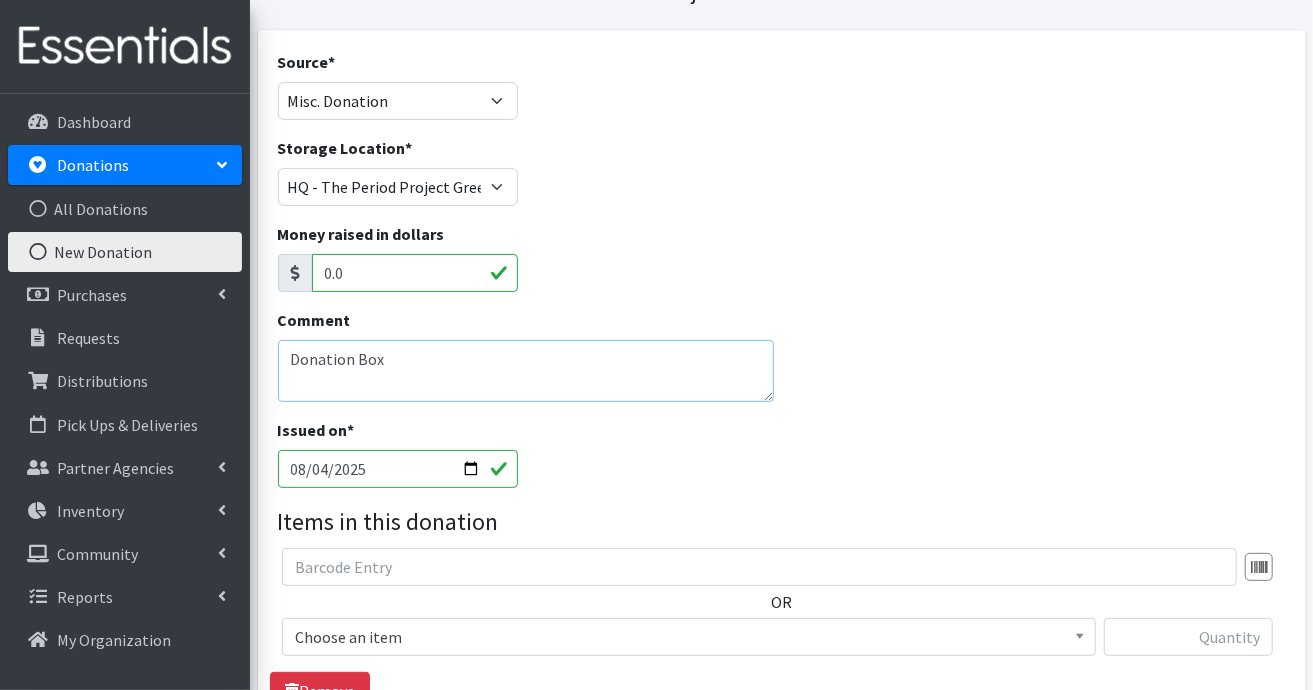 scroll, scrollTop: 200, scrollLeft: 0, axis: vertical 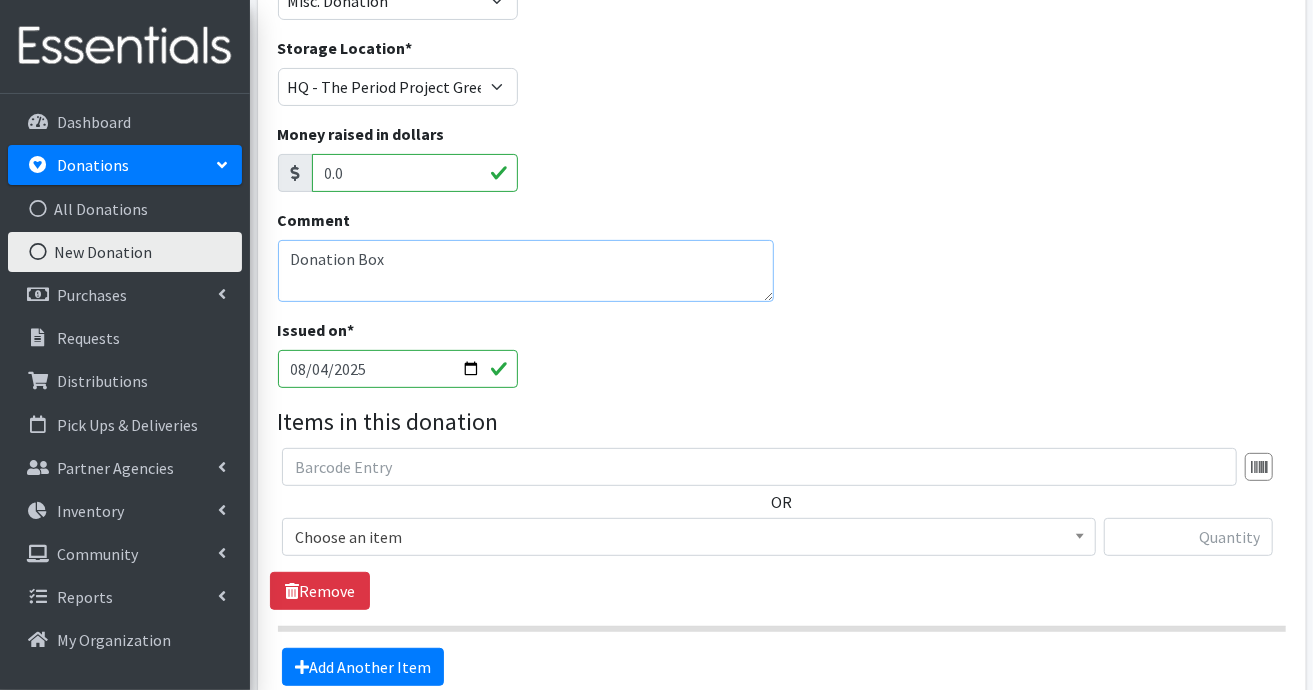 type on "Donation Box" 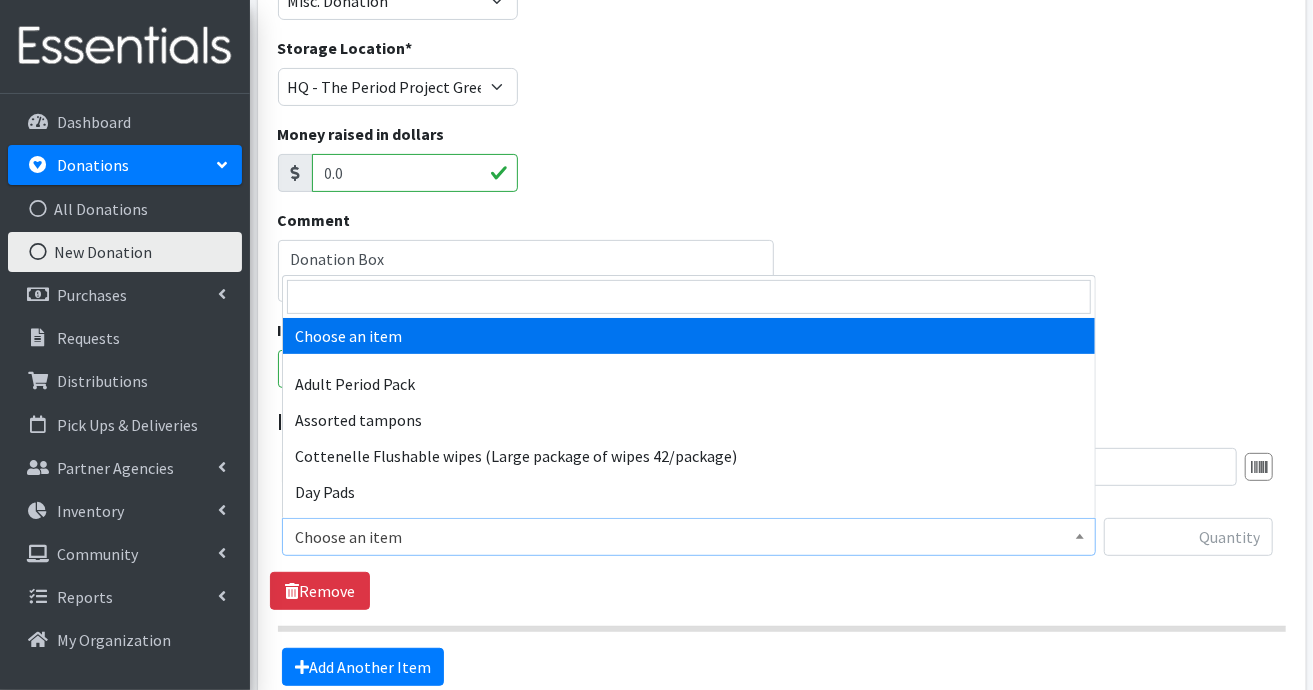 click at bounding box center (1080, 534) 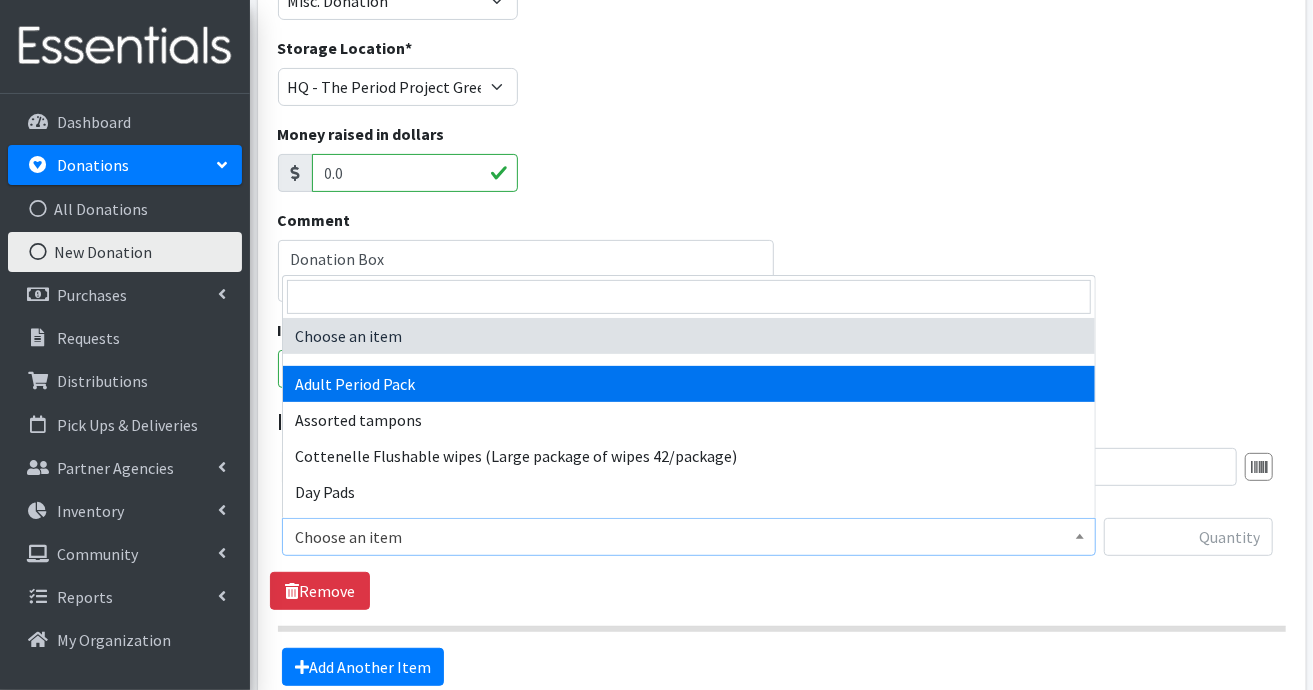 select on "7756" 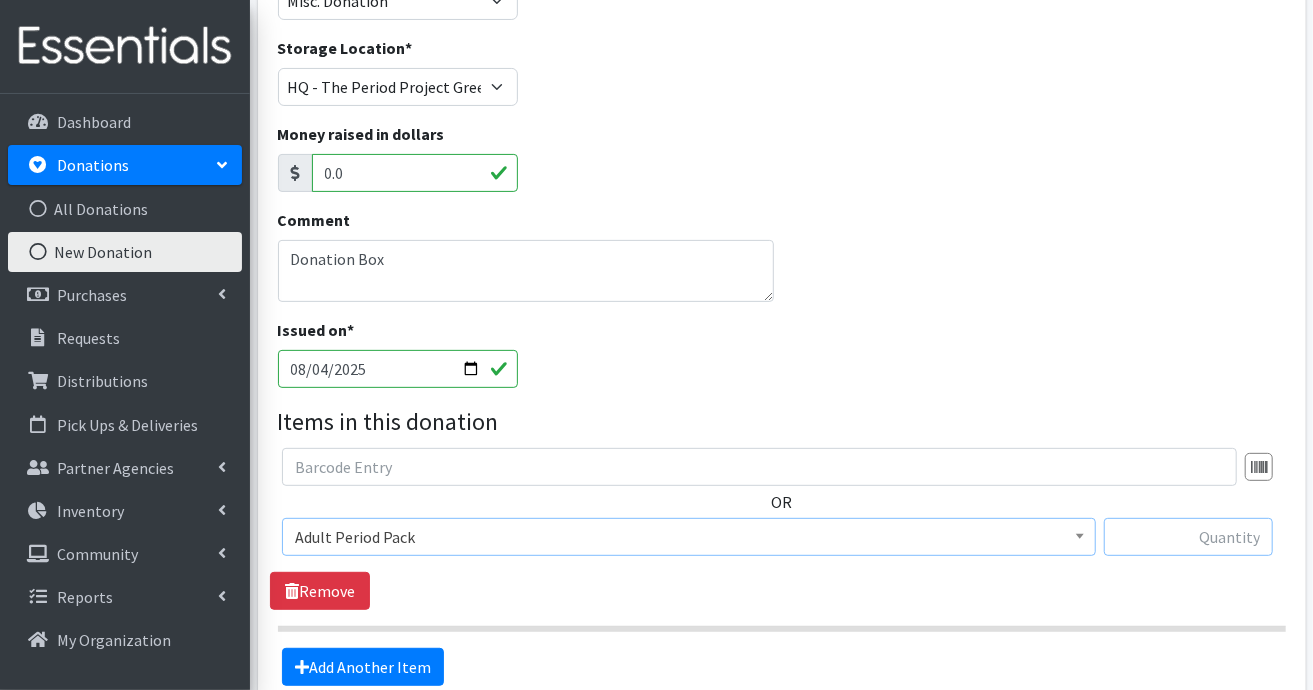 click at bounding box center (1188, 537) 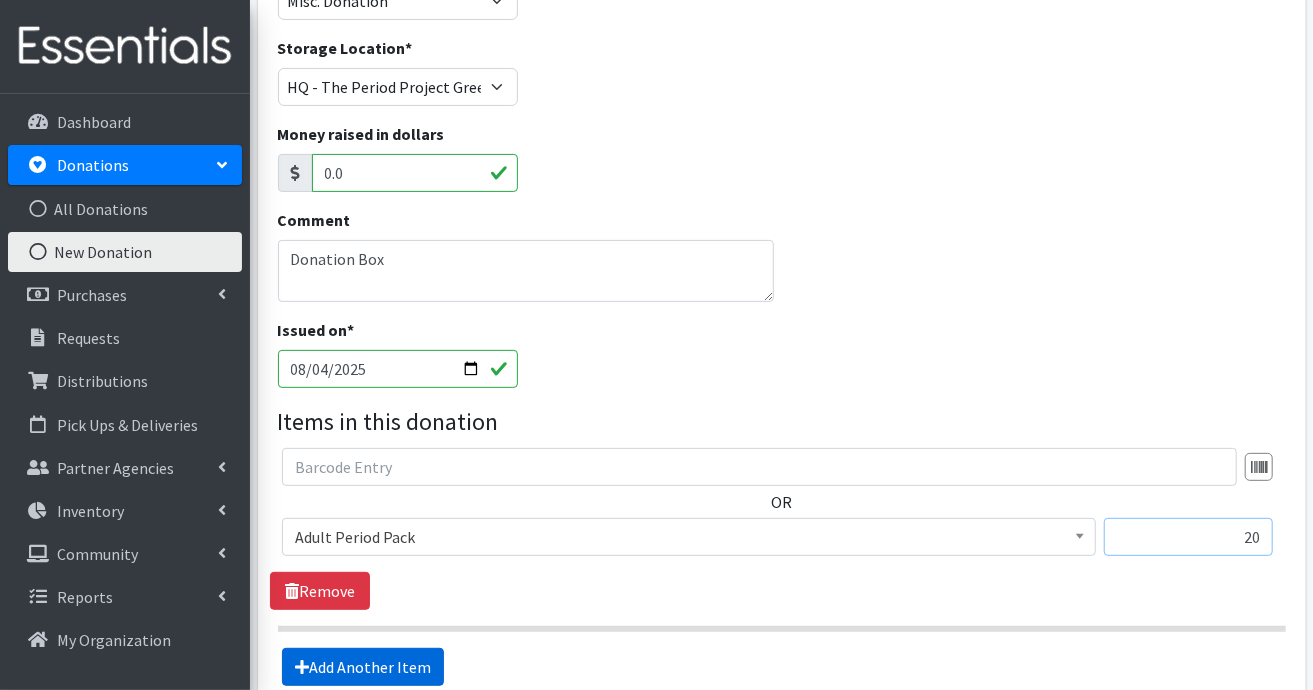 type on "20" 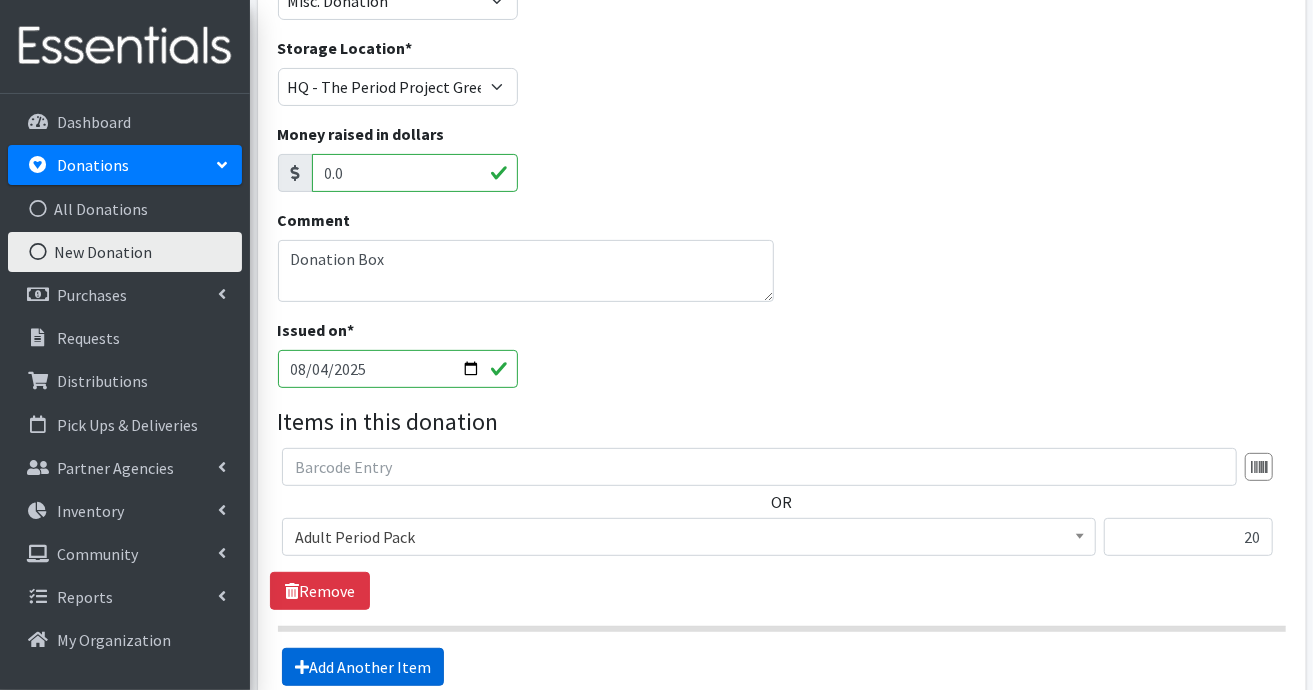 click on "Add Another Item" at bounding box center [363, 667] 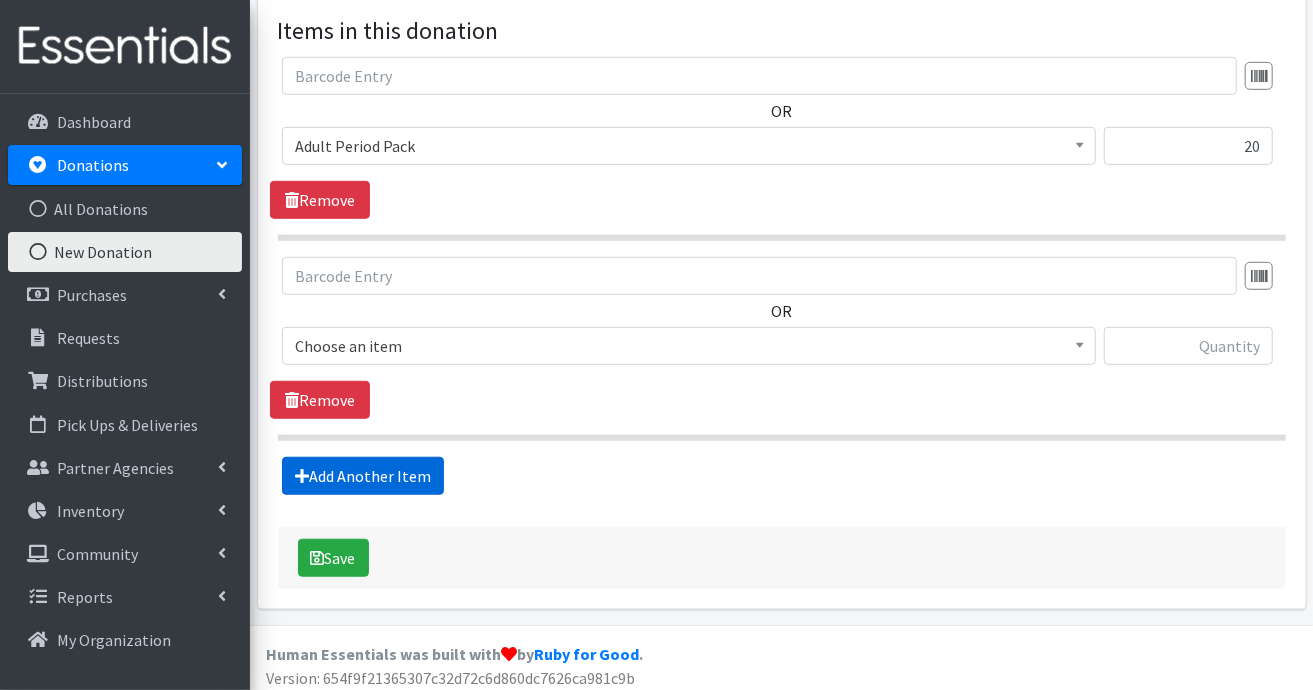 scroll, scrollTop: 597, scrollLeft: 0, axis: vertical 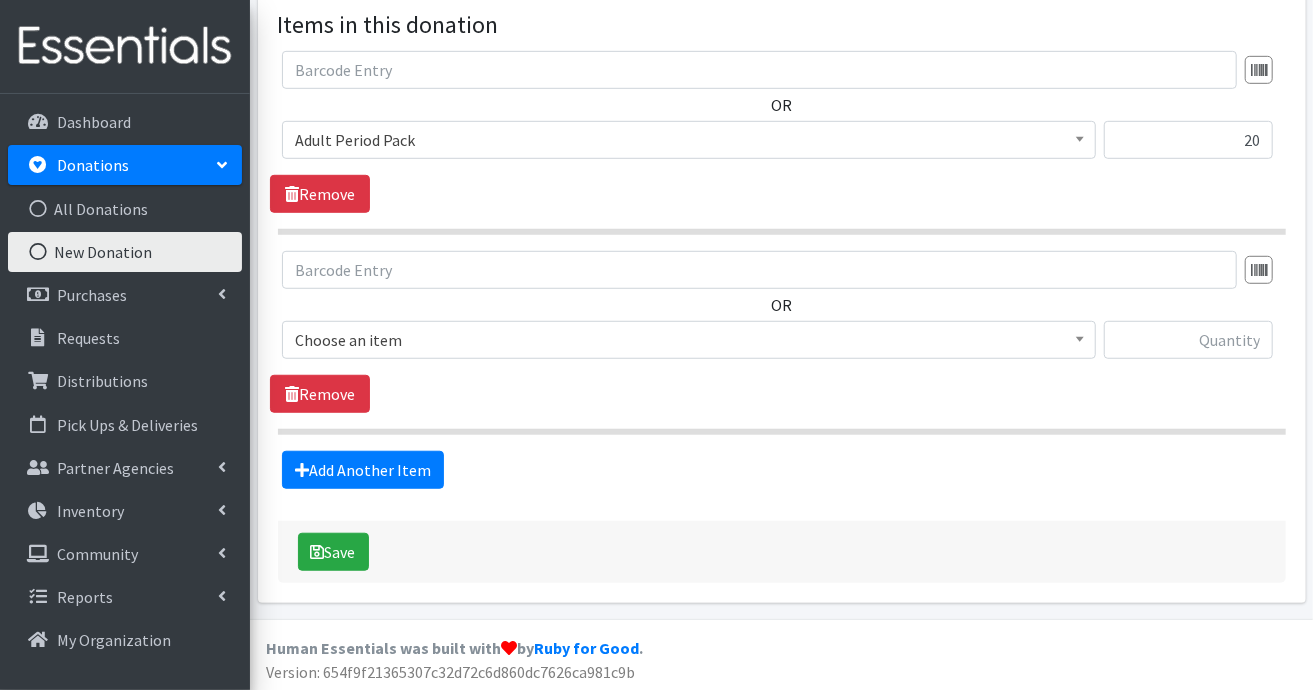 click at bounding box center [1080, 337] 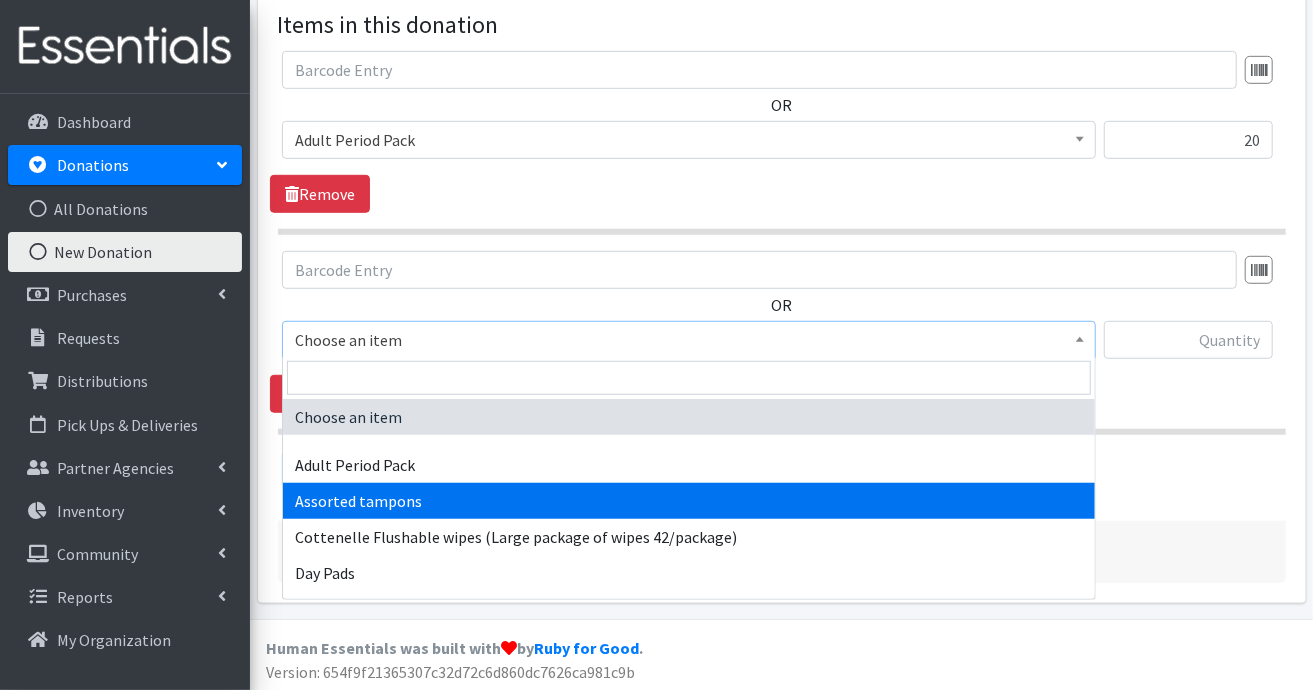 select on "14370" 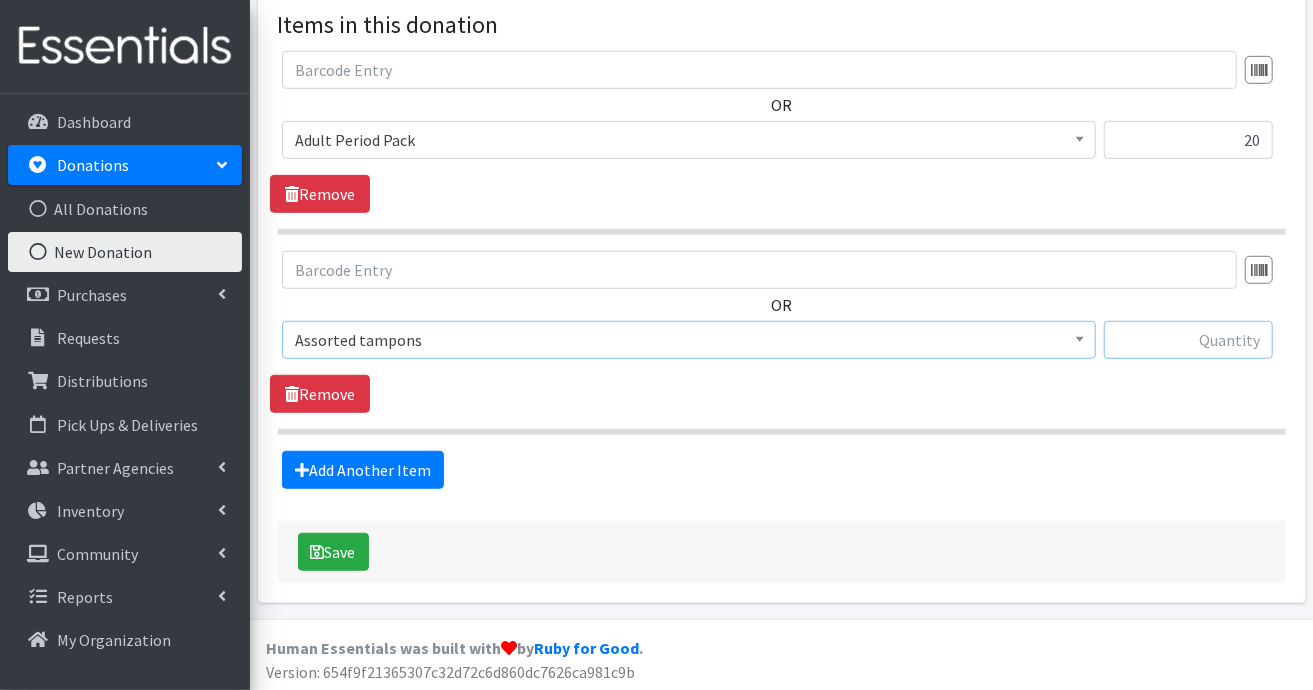 click at bounding box center [1188, 340] 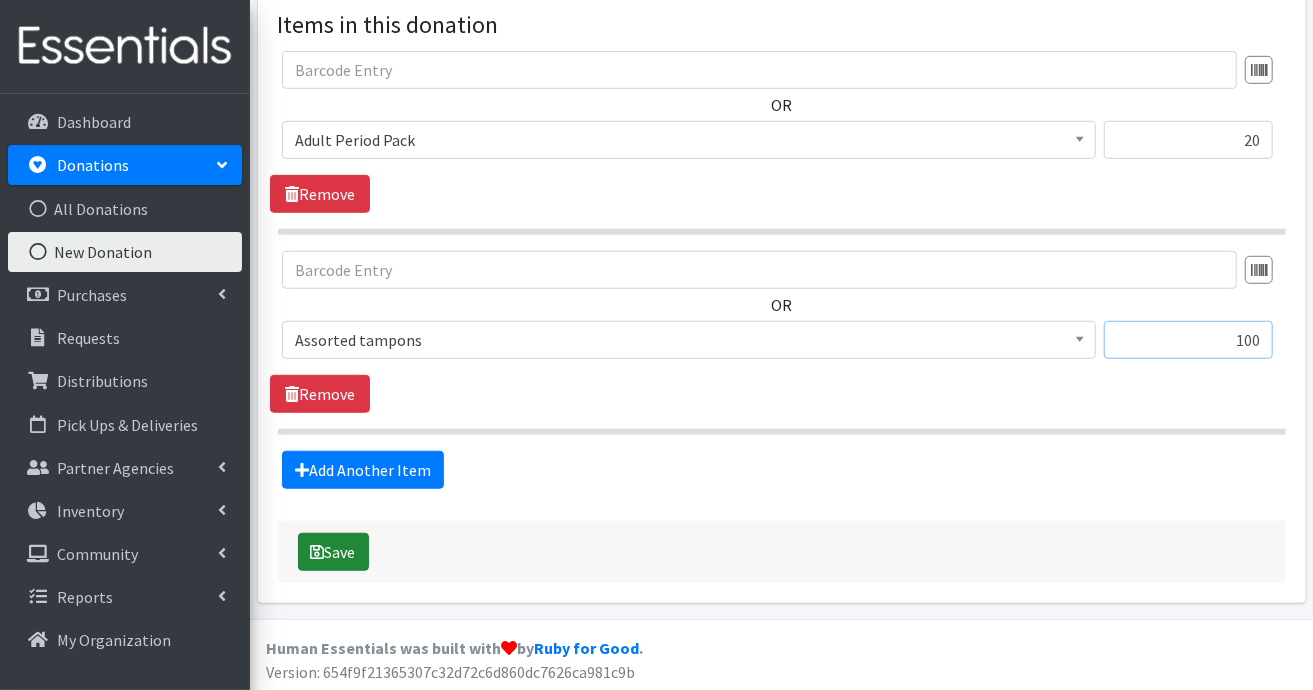 type on "100" 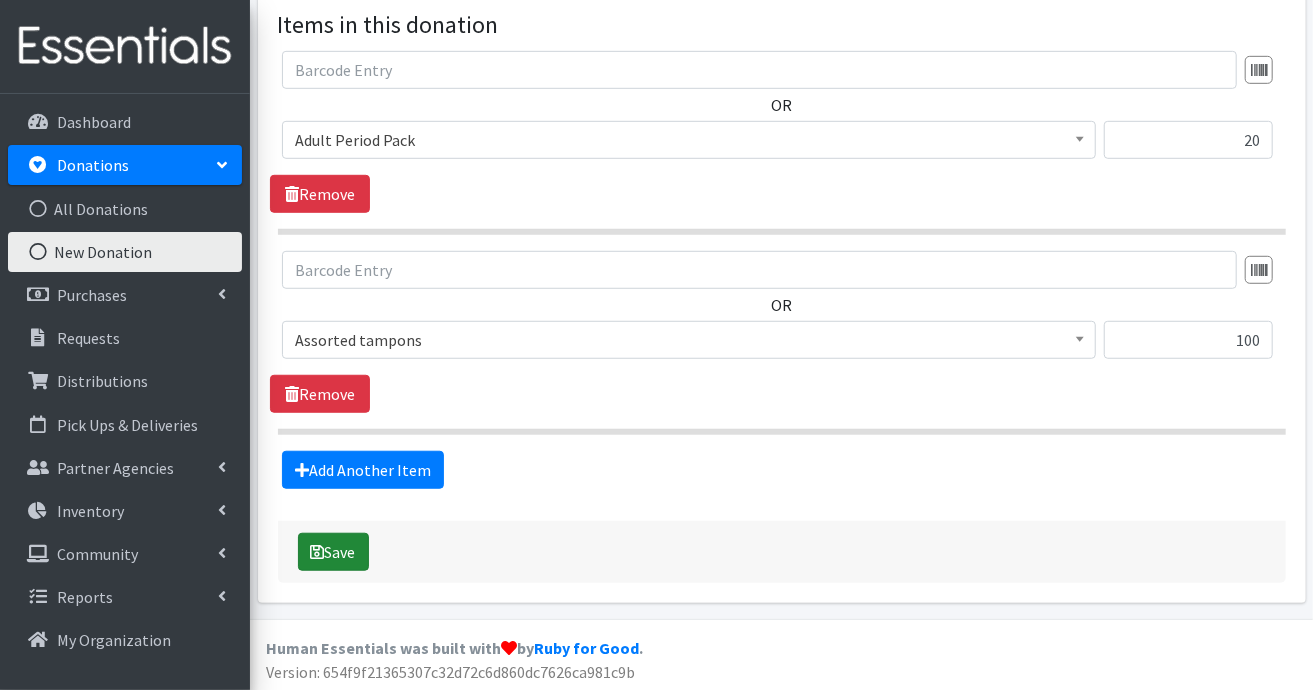 click on "Save" at bounding box center [333, 552] 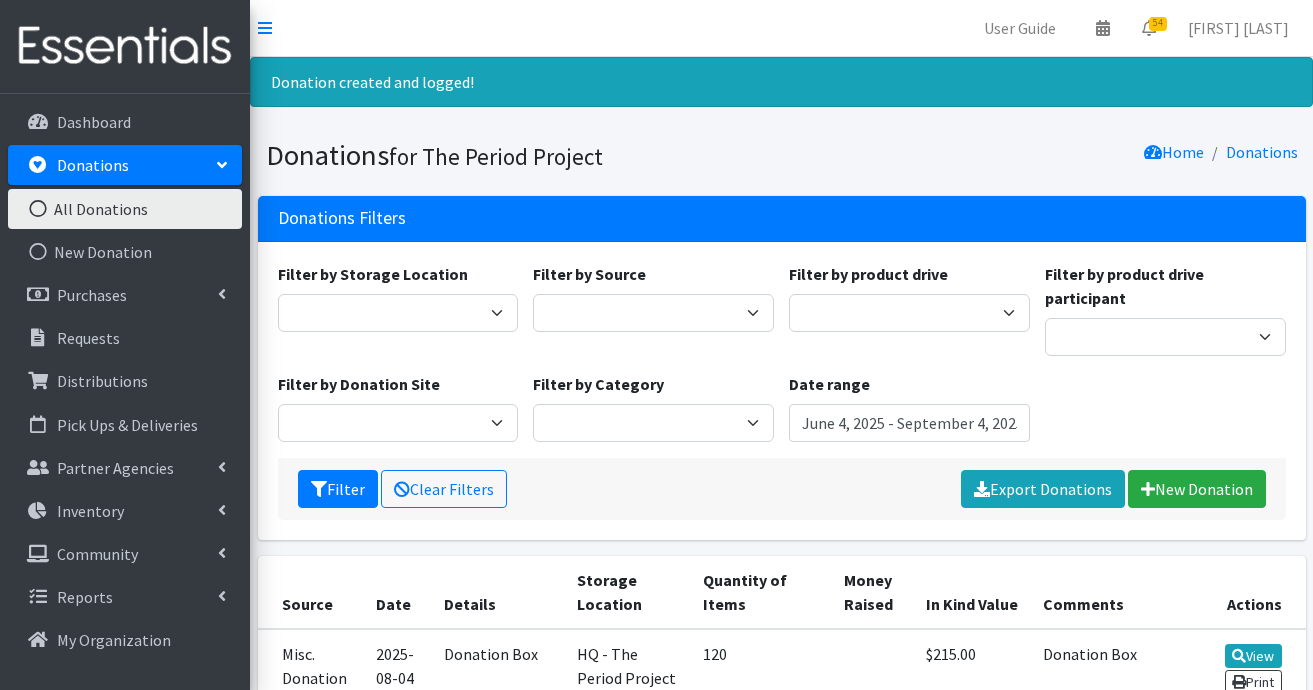 scroll, scrollTop: 0, scrollLeft: 0, axis: both 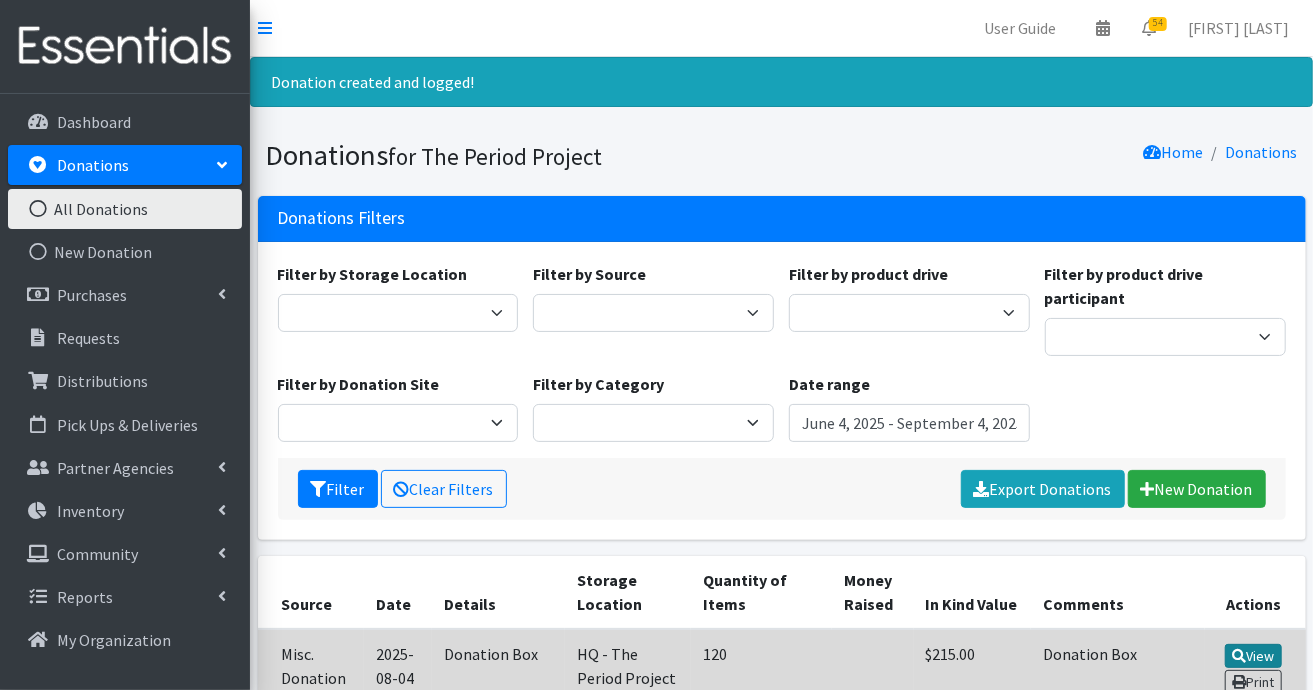 click on "View" at bounding box center [1253, 656] 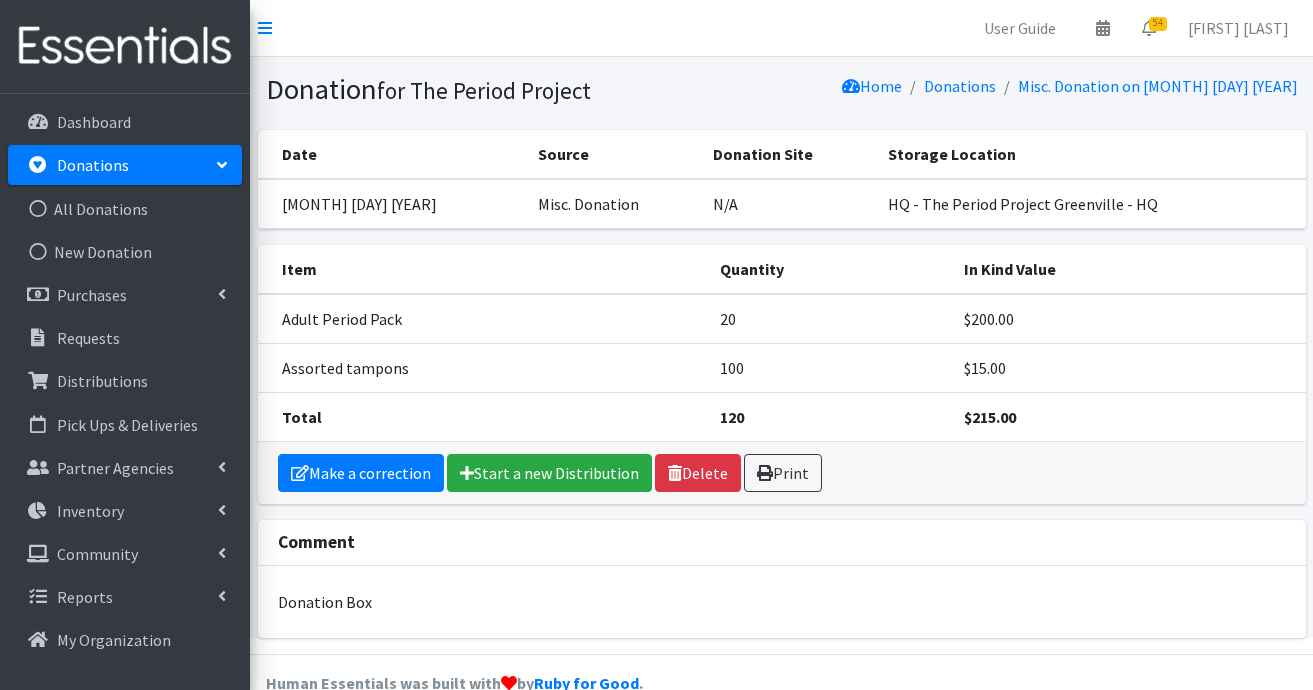 scroll, scrollTop: 0, scrollLeft: 0, axis: both 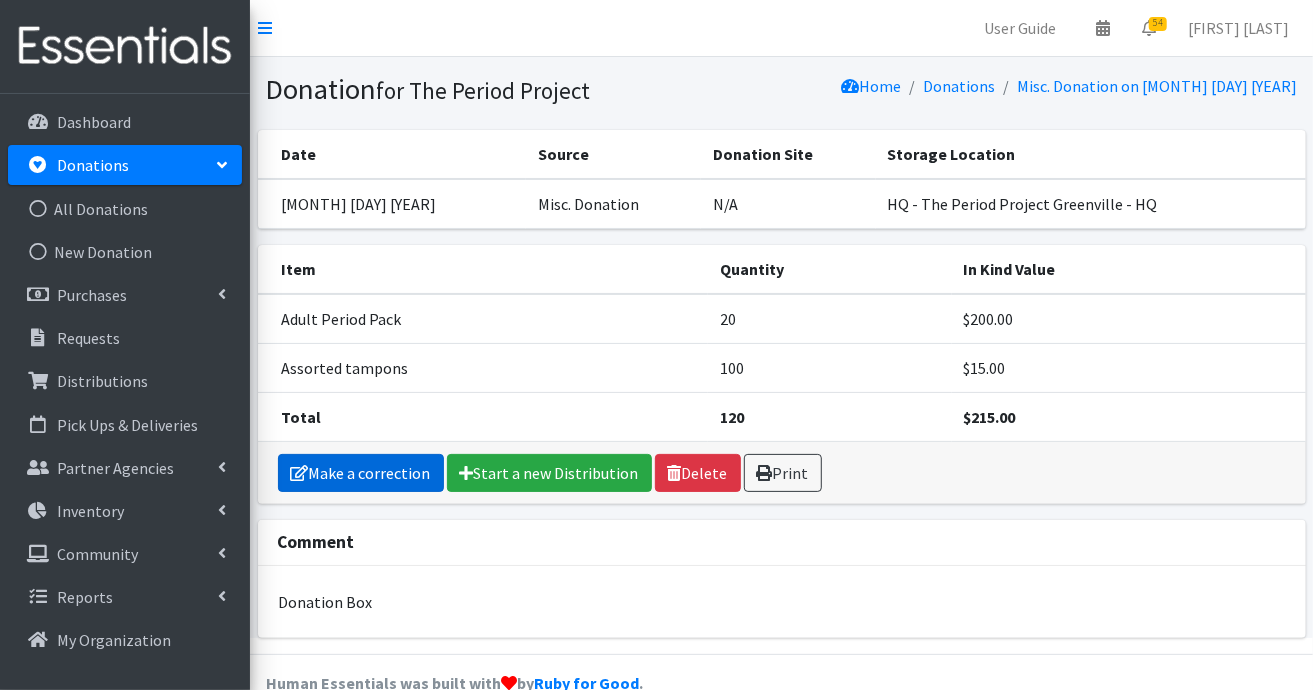 click on "Make a correction" at bounding box center [361, 473] 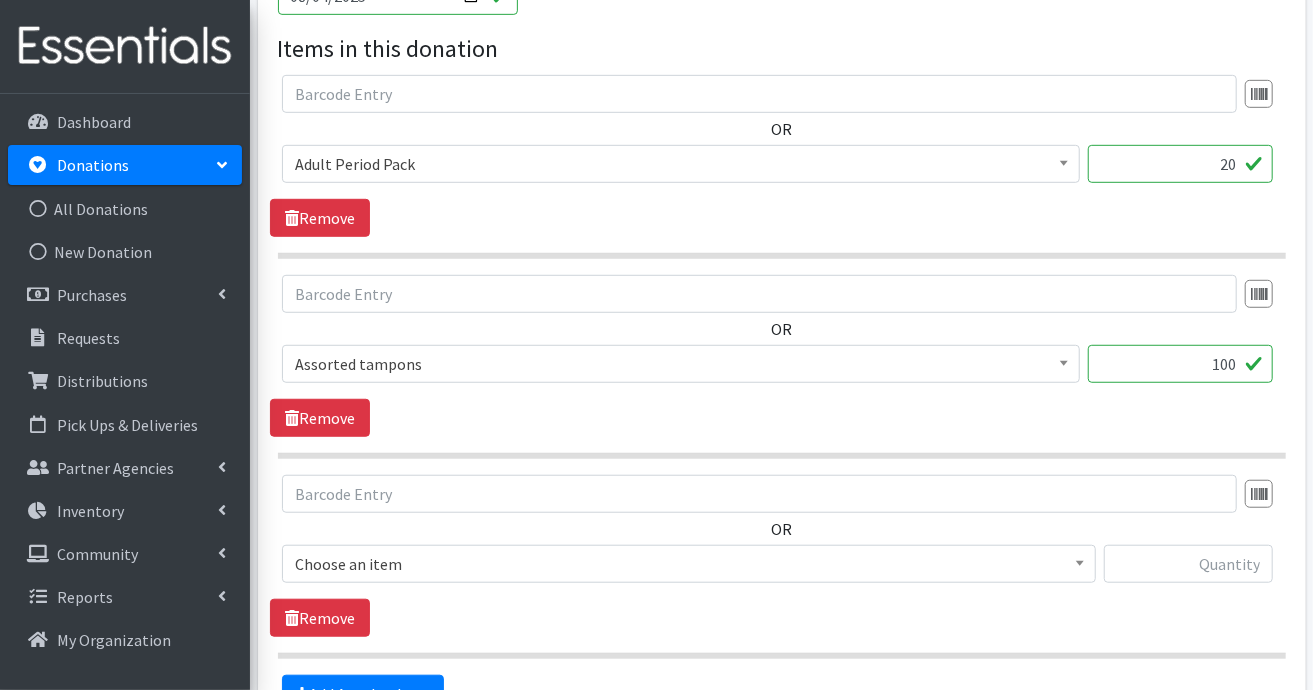 scroll, scrollTop: 700, scrollLeft: 0, axis: vertical 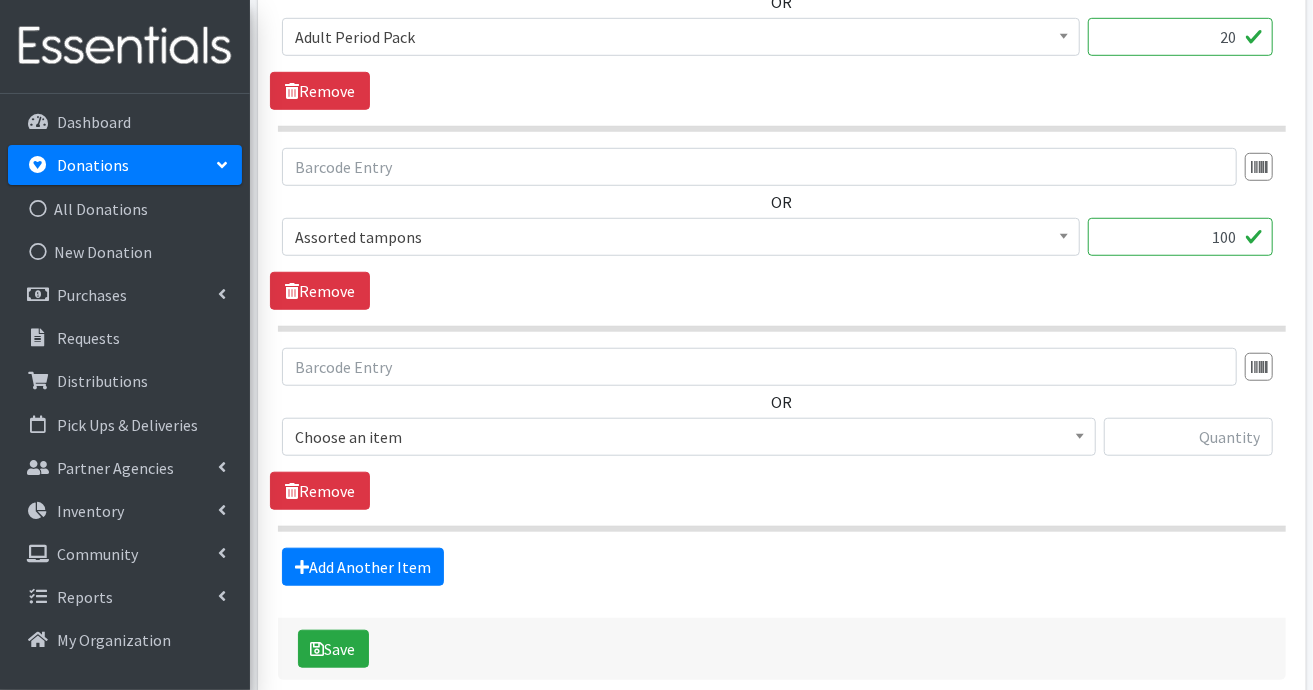 click at bounding box center (1080, 436) 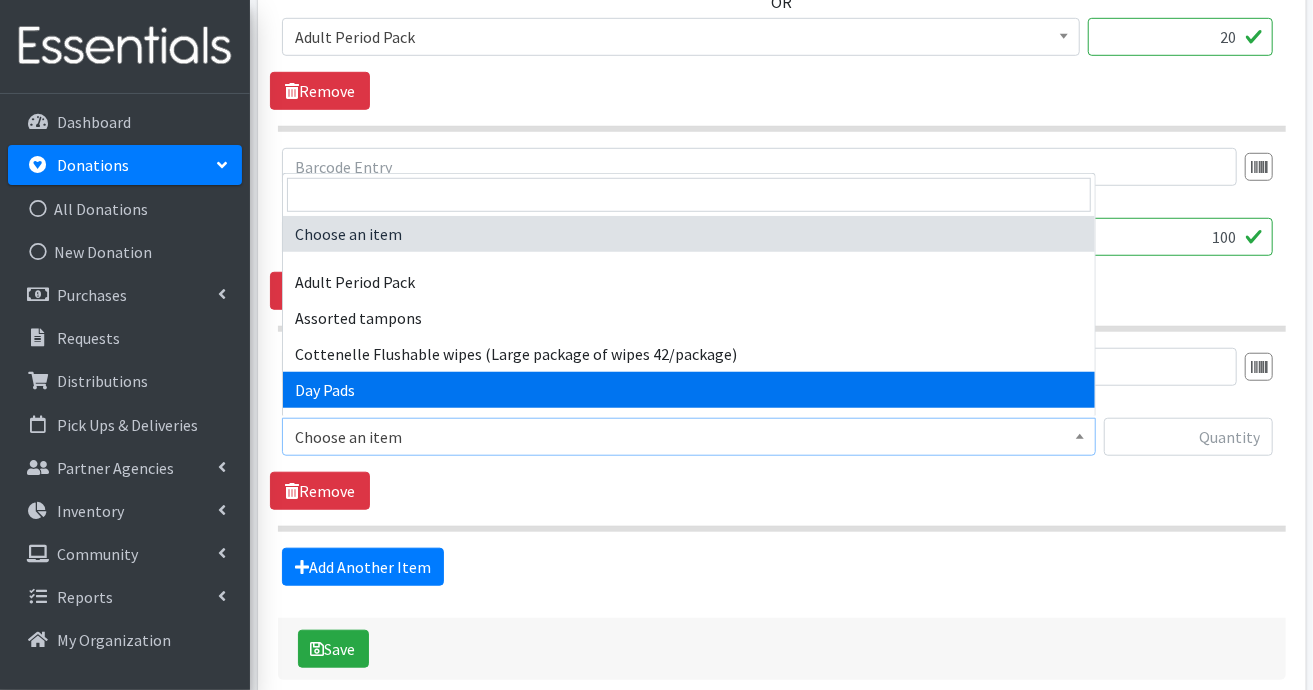 select on "7759" 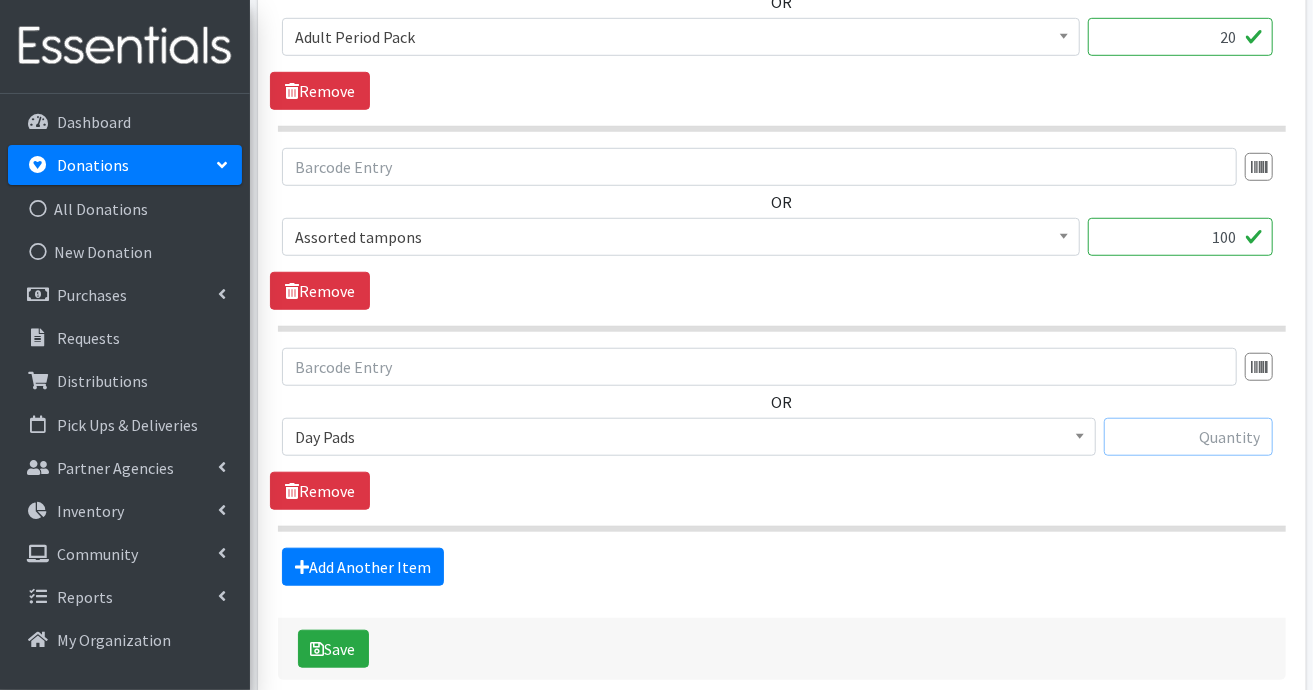 click at bounding box center [1188, 437] 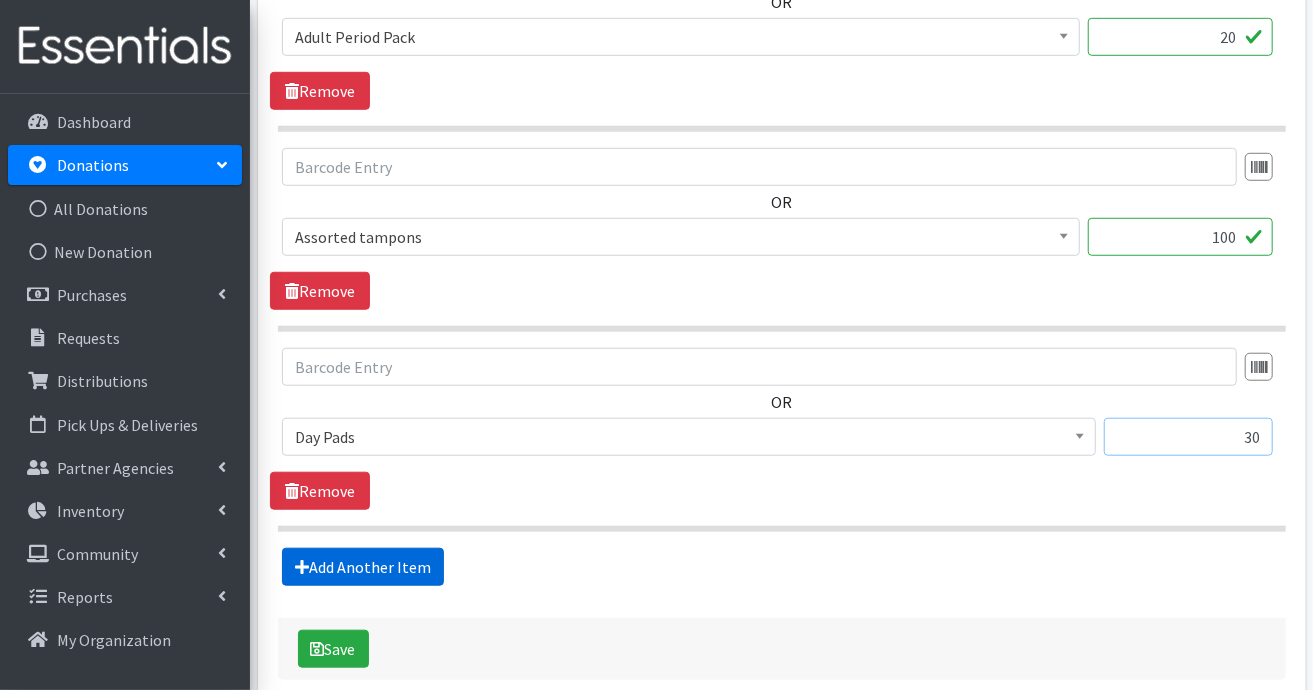 type on "30" 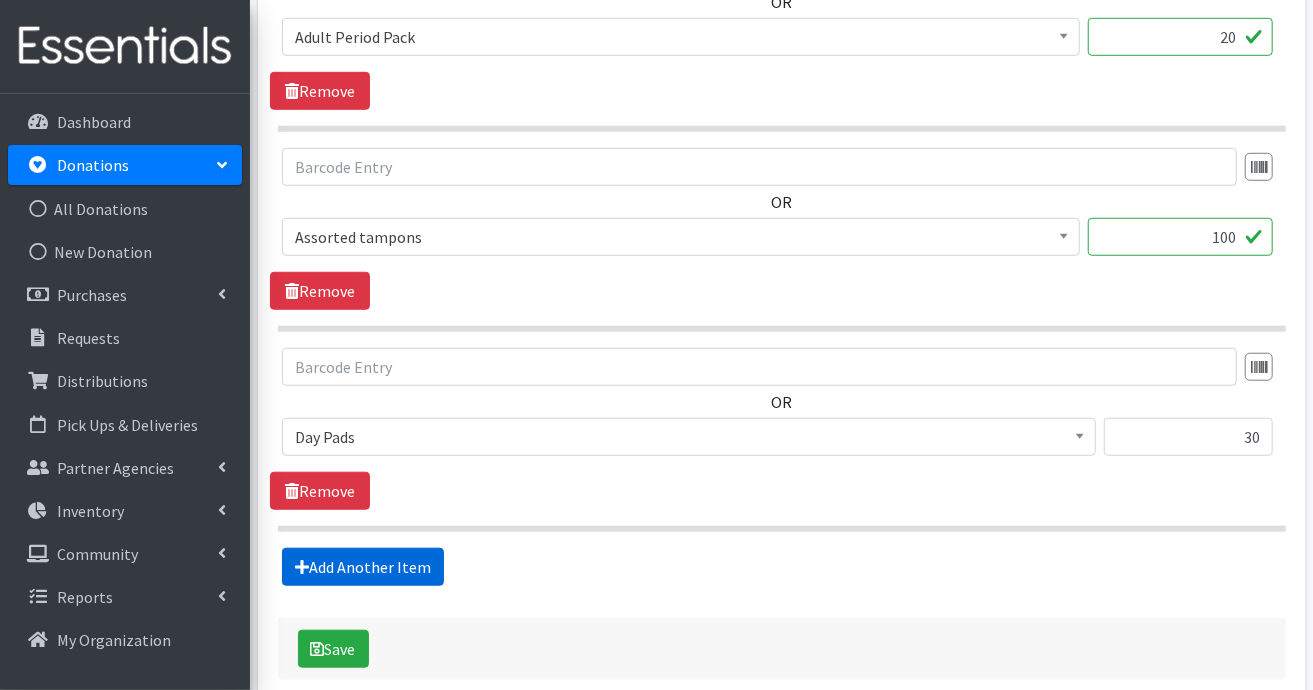 click on "Add Another Item" at bounding box center (363, 567) 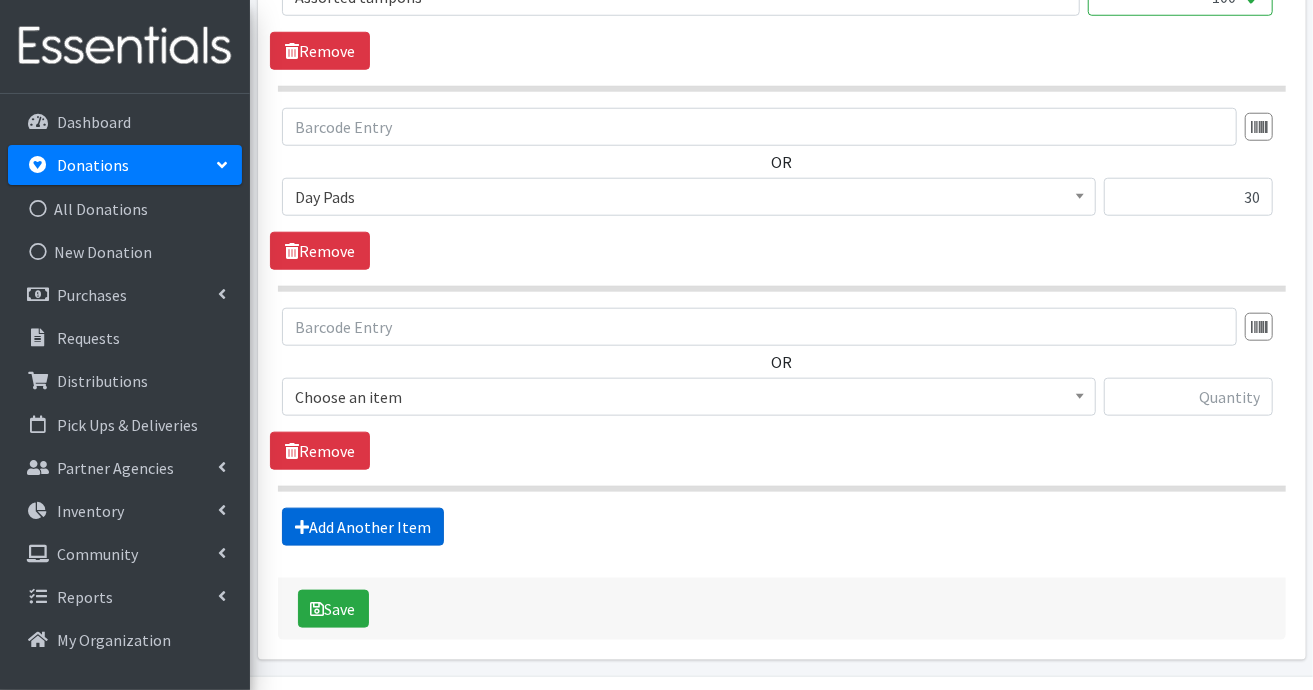 scroll, scrollTop: 995, scrollLeft: 0, axis: vertical 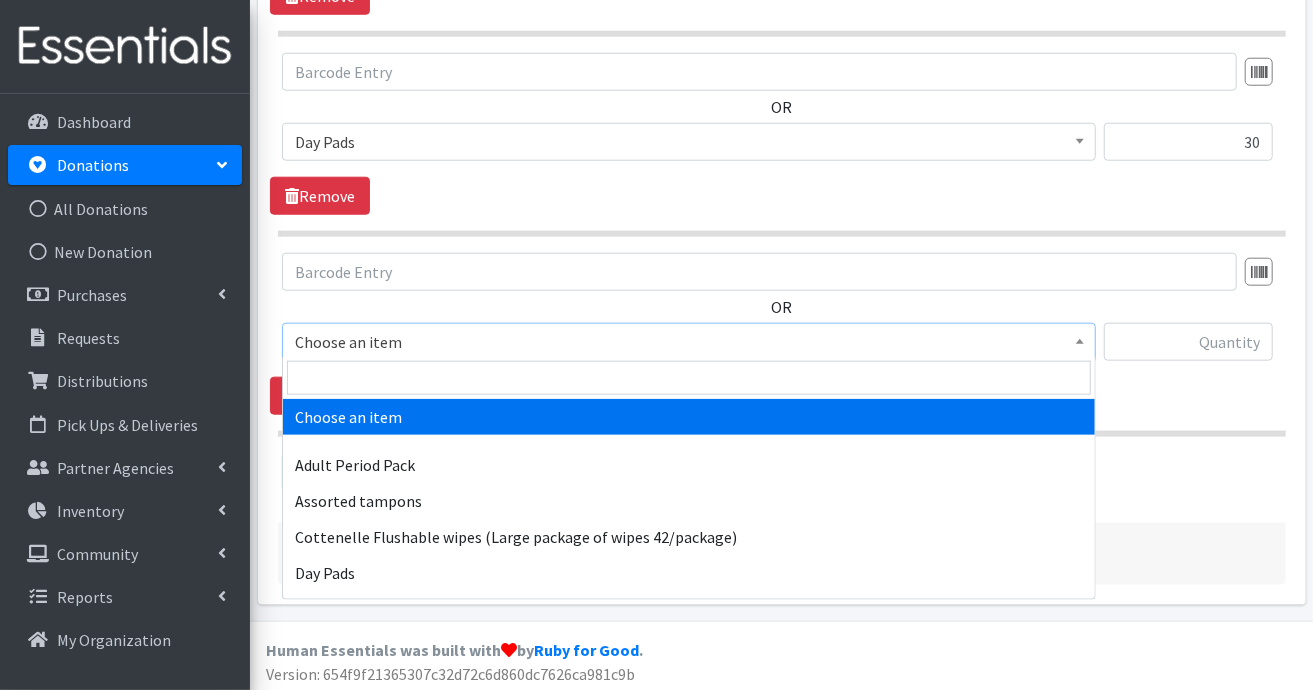 click at bounding box center (1080, 339) 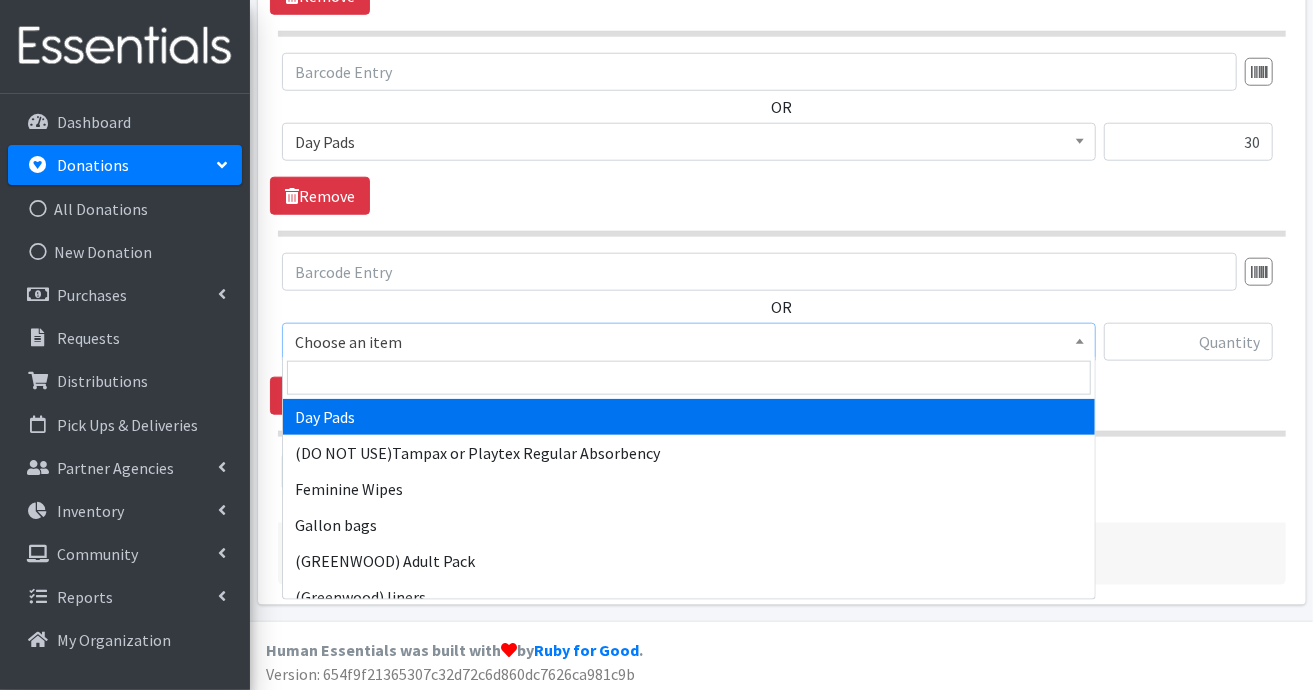 scroll, scrollTop: 160, scrollLeft: 0, axis: vertical 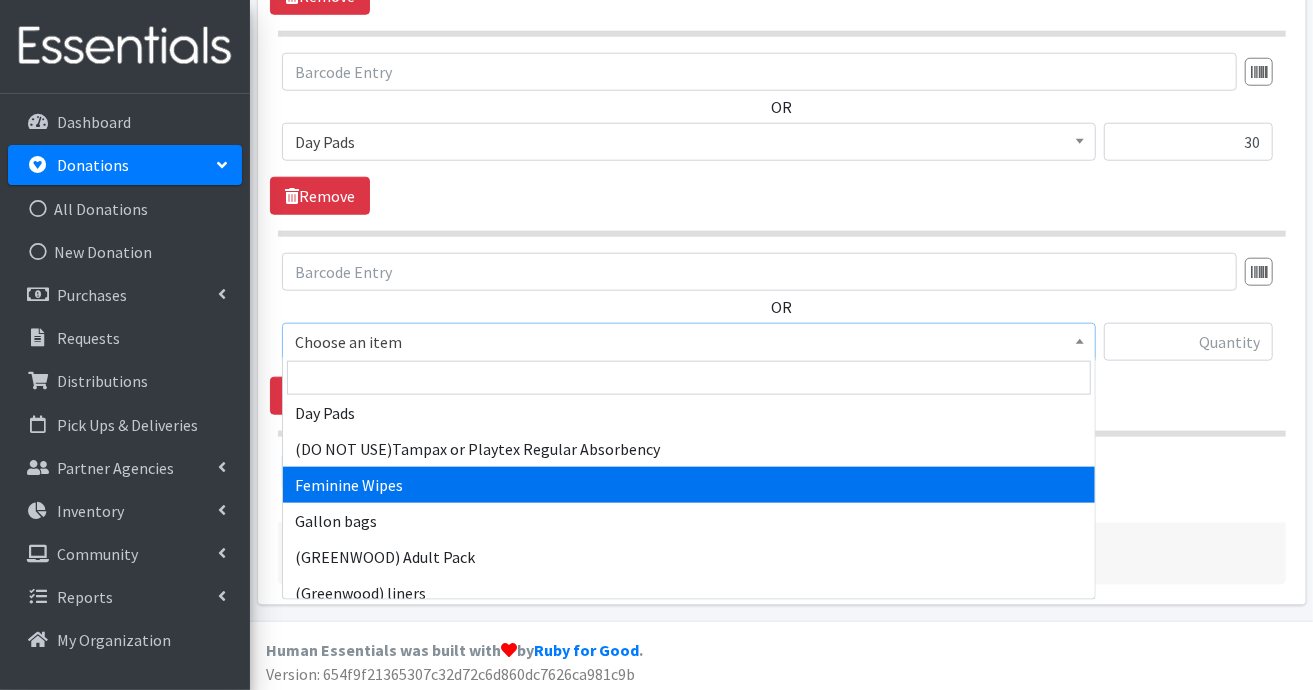 select on "7610" 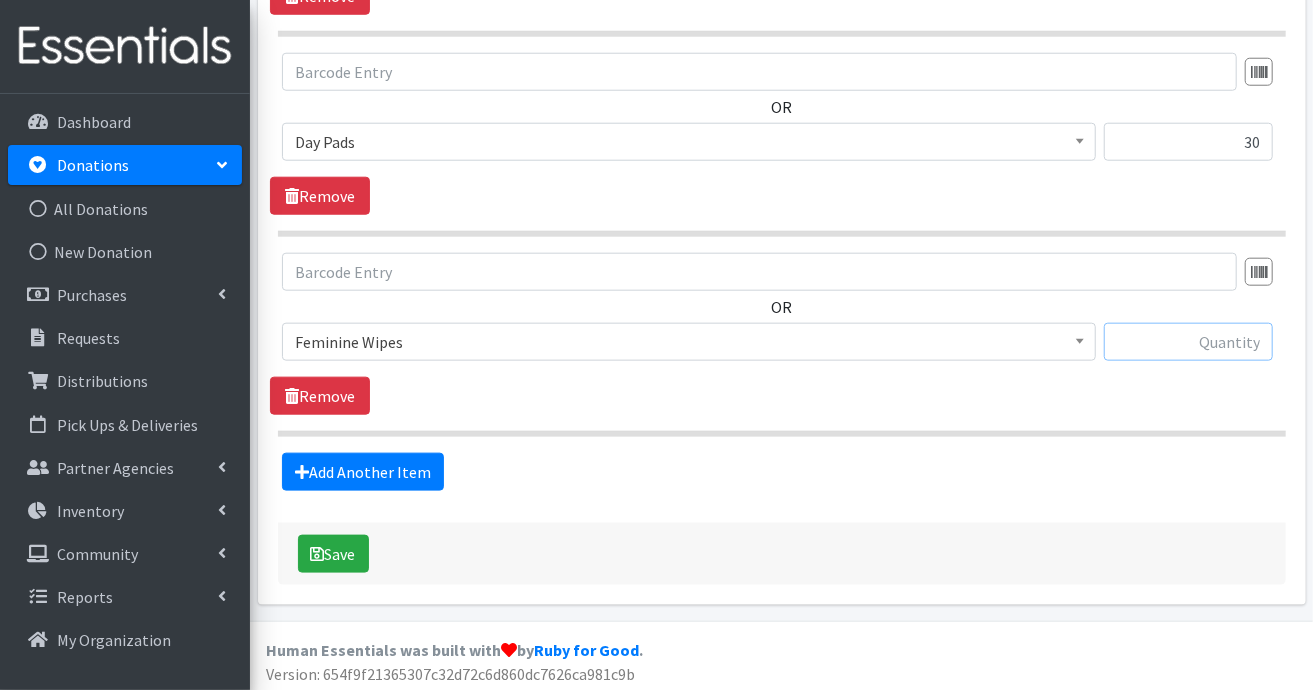 click at bounding box center [1188, 342] 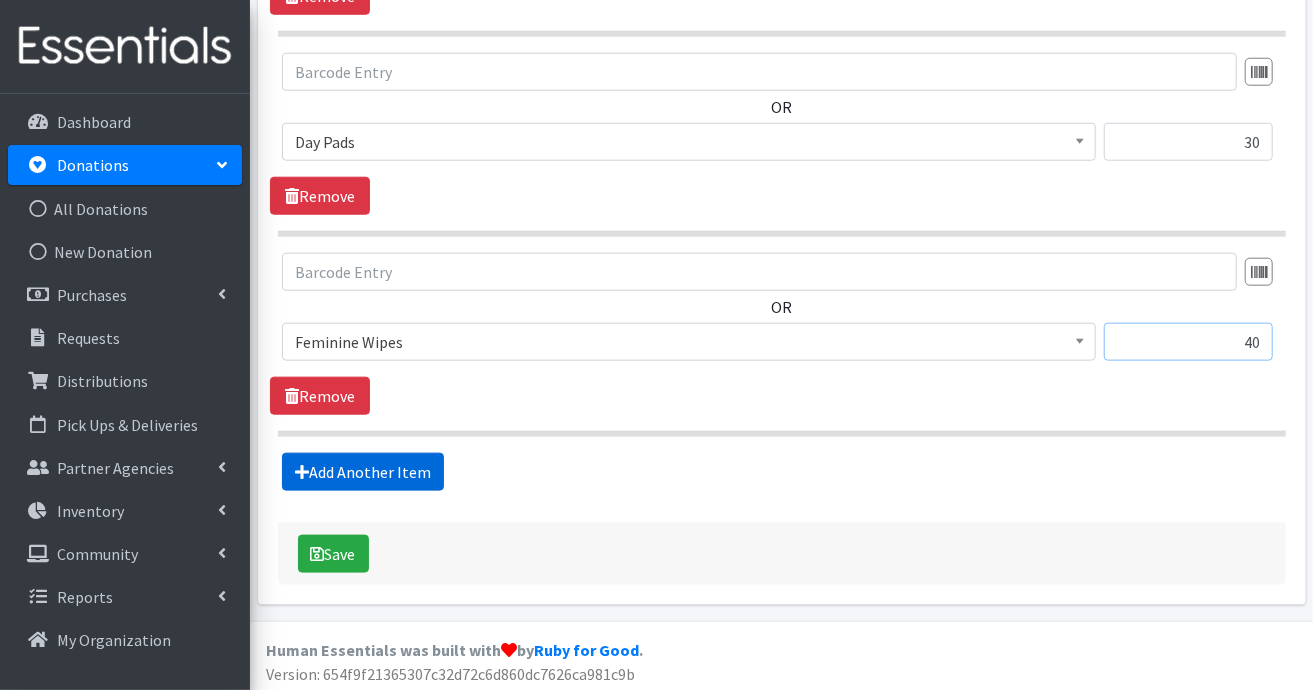 type on "40" 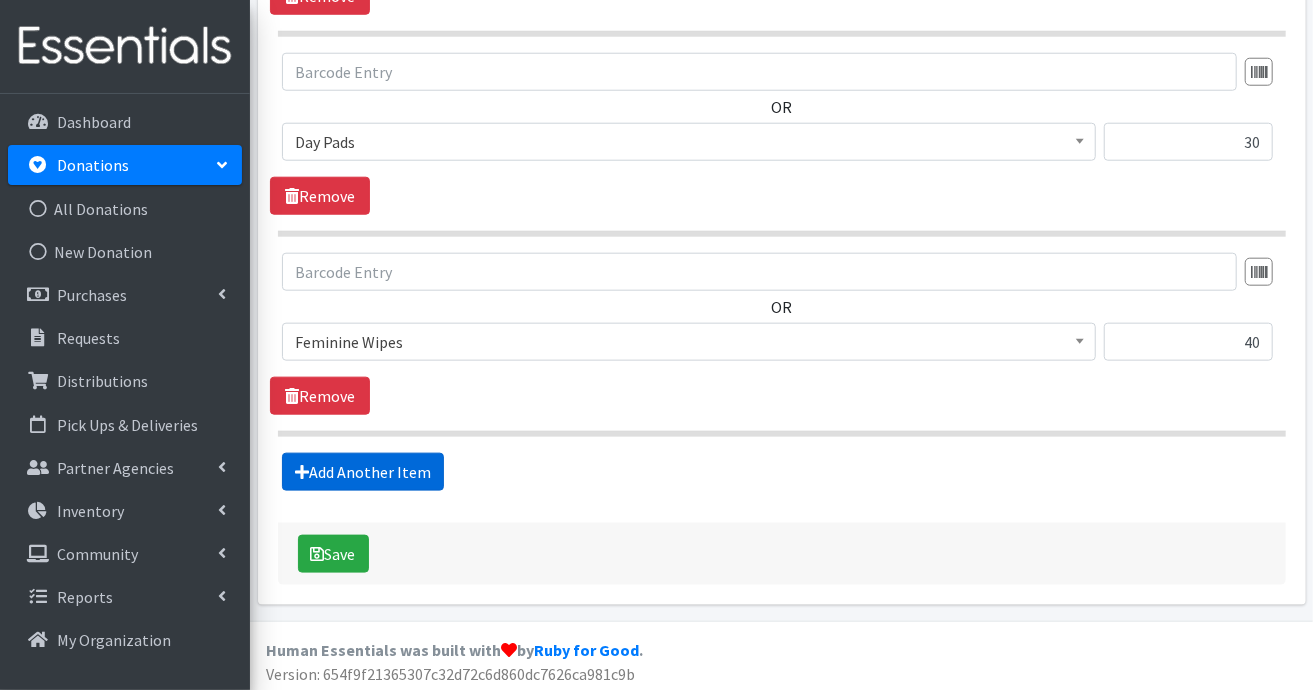 click on "Add Another Item" at bounding box center (363, 472) 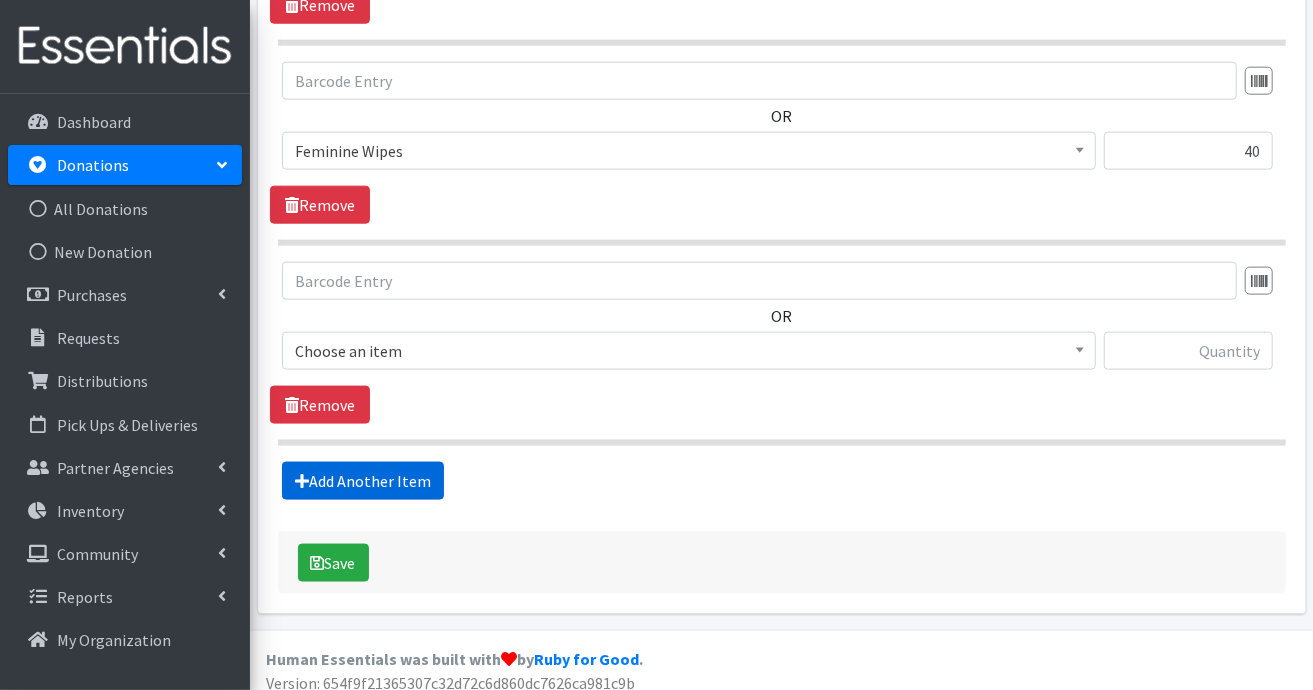 scroll, scrollTop: 1194, scrollLeft: 0, axis: vertical 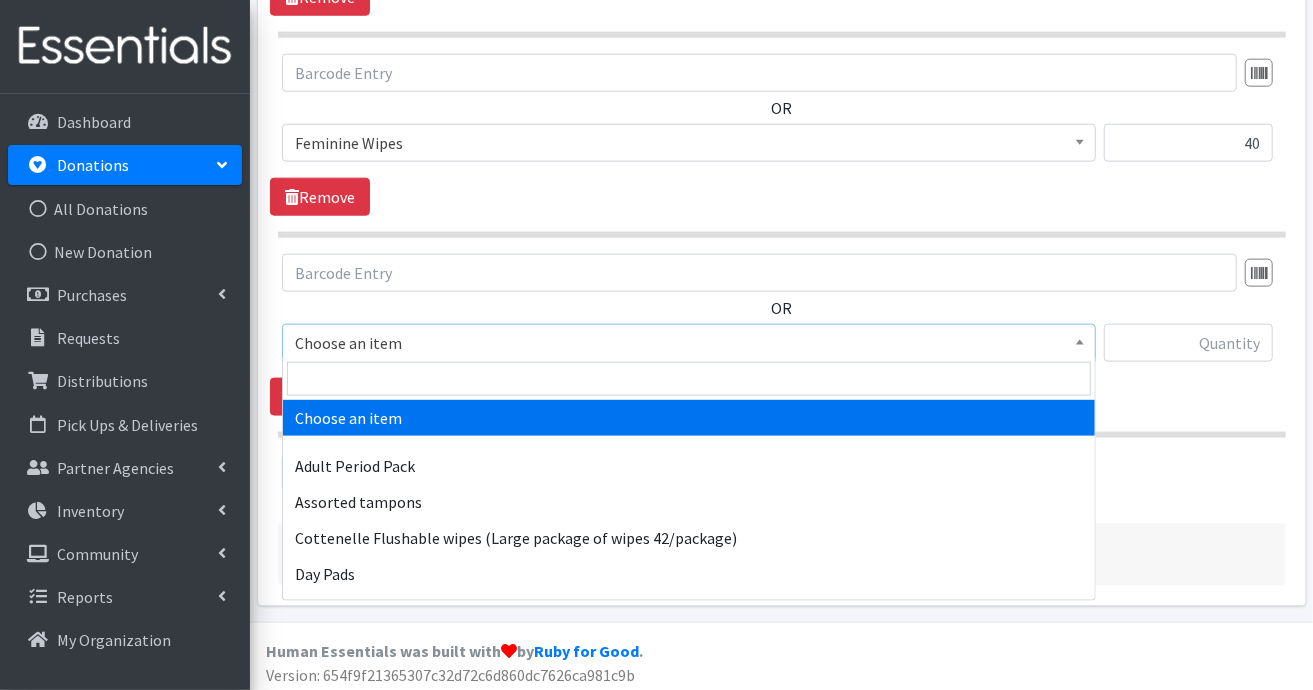 click at bounding box center [1080, 340] 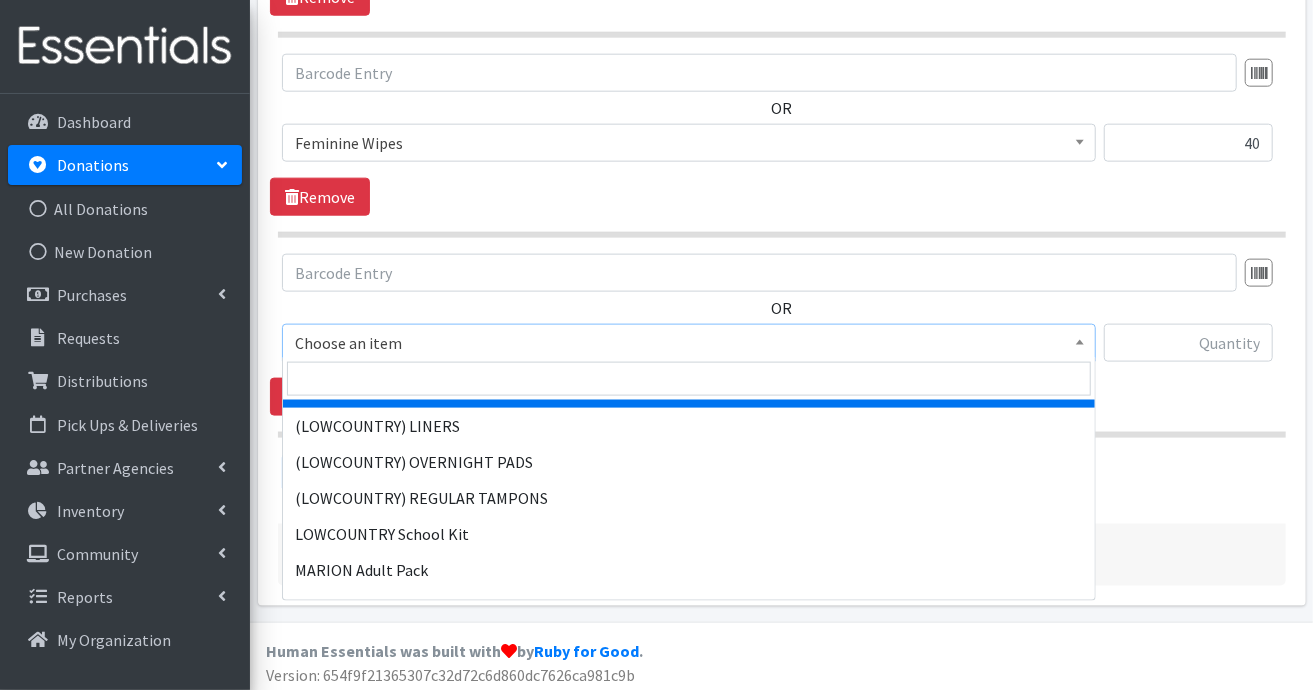 scroll, scrollTop: 1500, scrollLeft: 0, axis: vertical 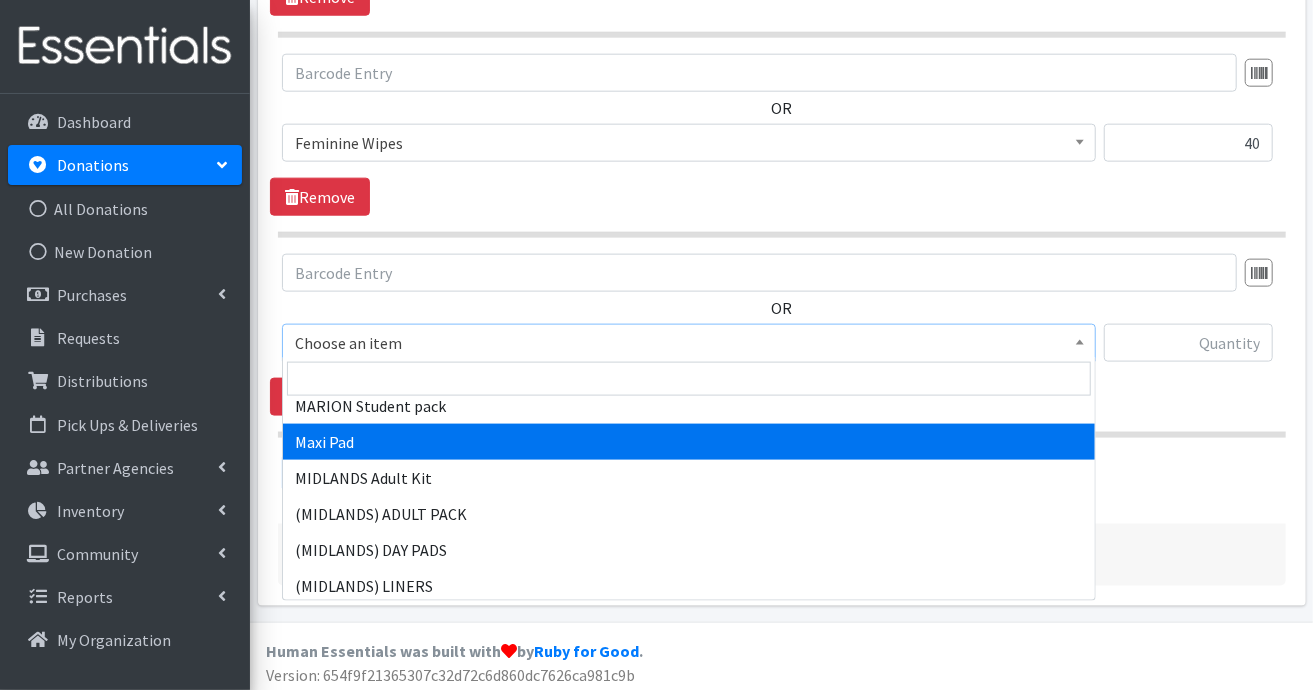 select on "11144" 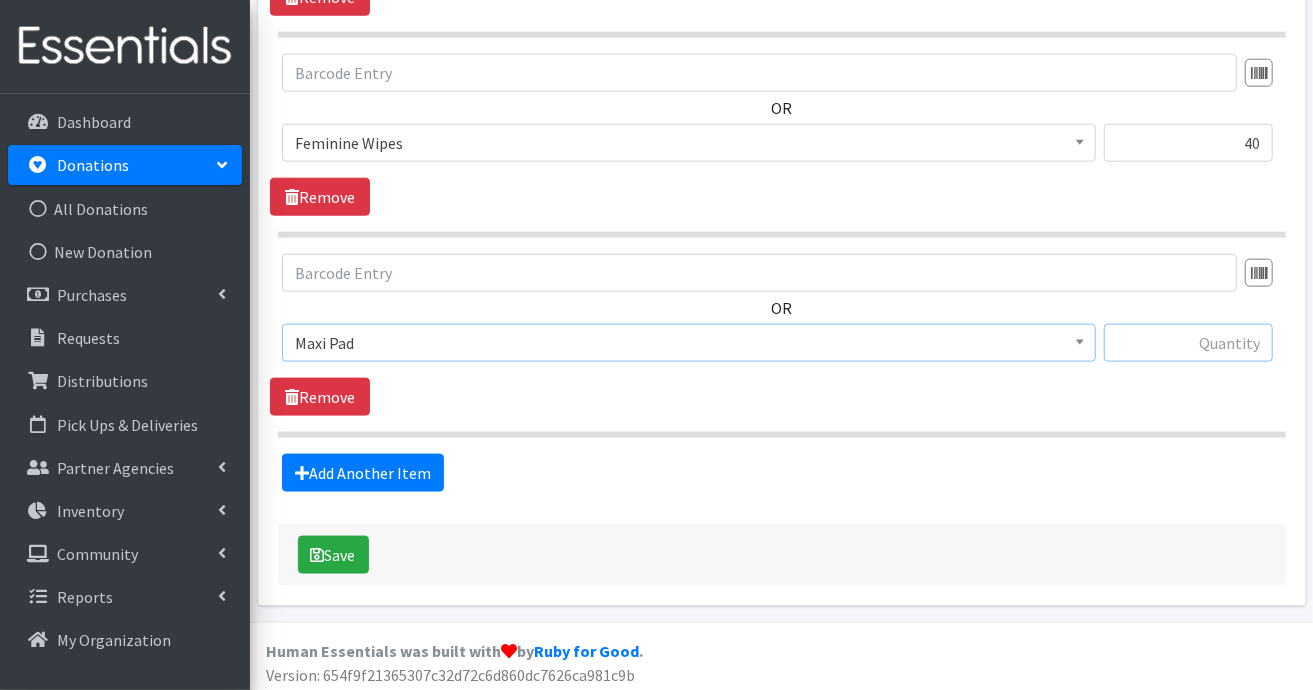 click at bounding box center [1188, 343] 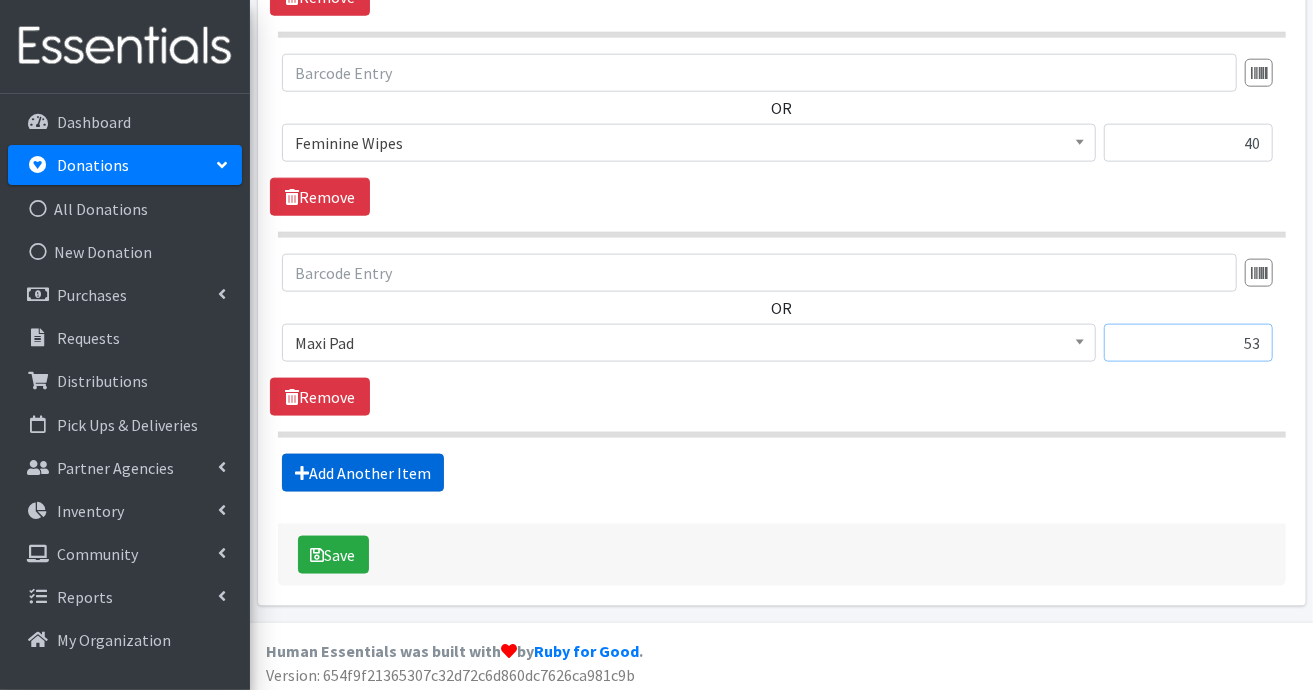 type on "53" 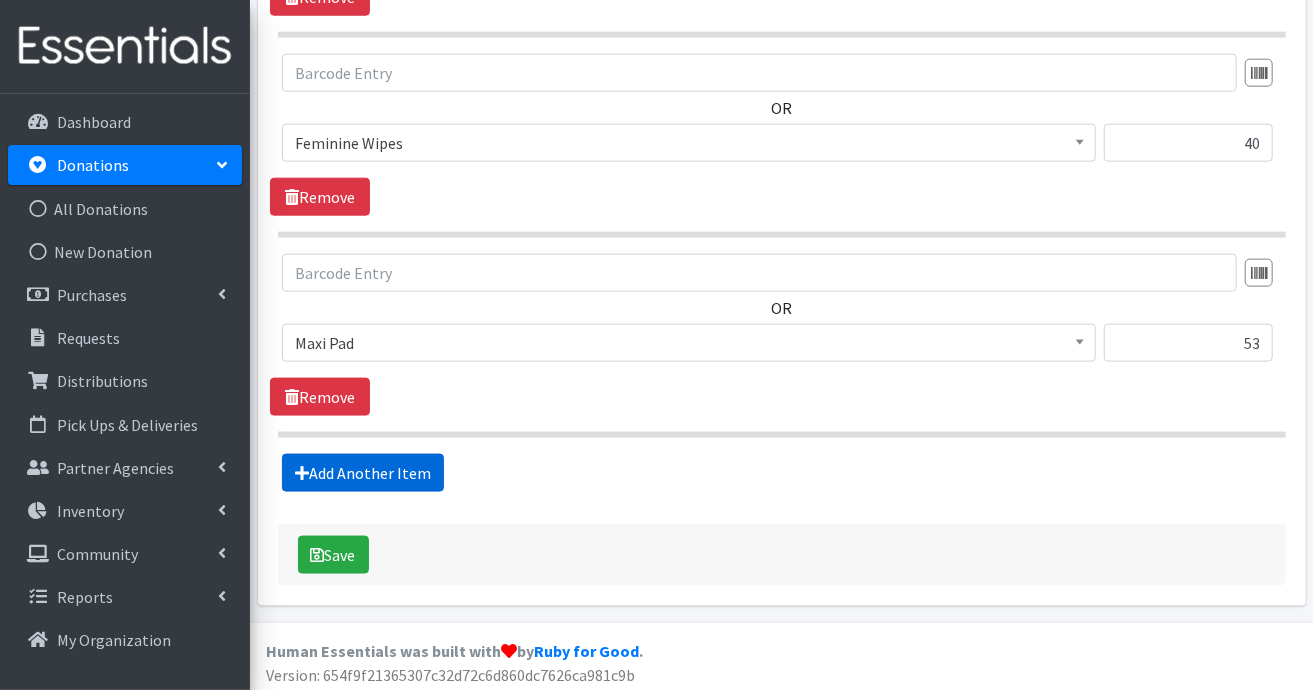 click on "Add Another Item" at bounding box center (363, 473) 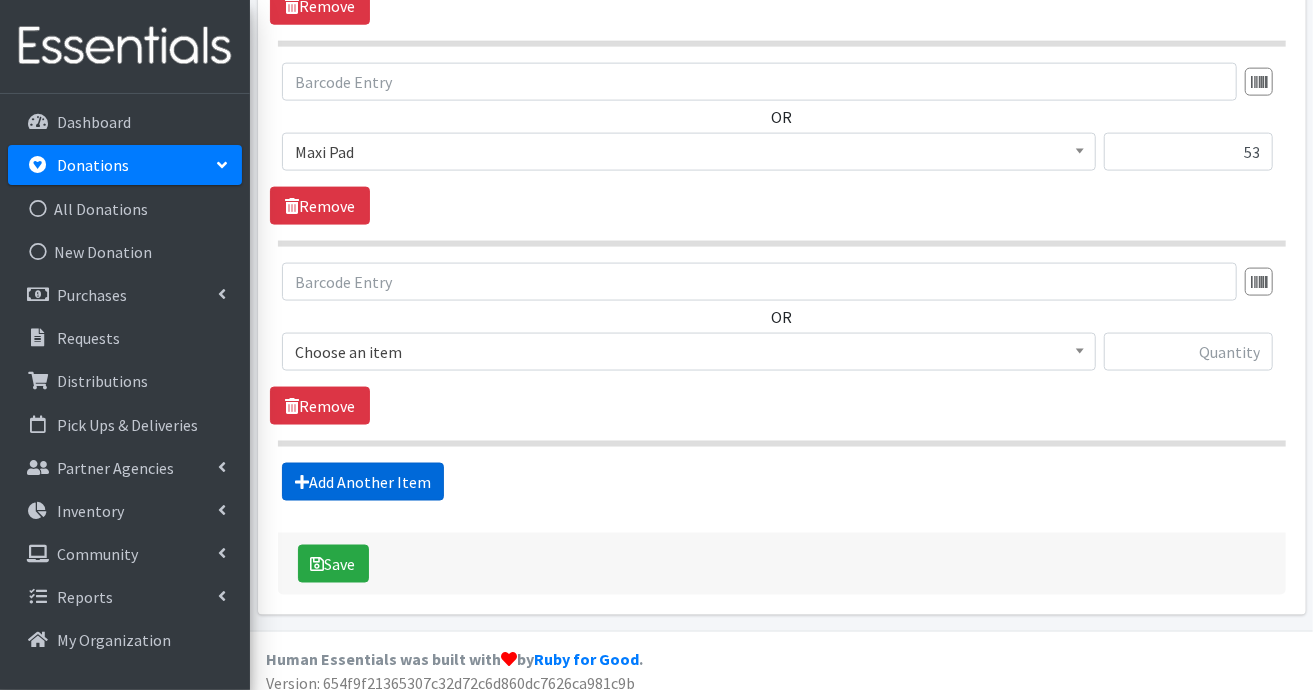 scroll, scrollTop: 1394, scrollLeft: 0, axis: vertical 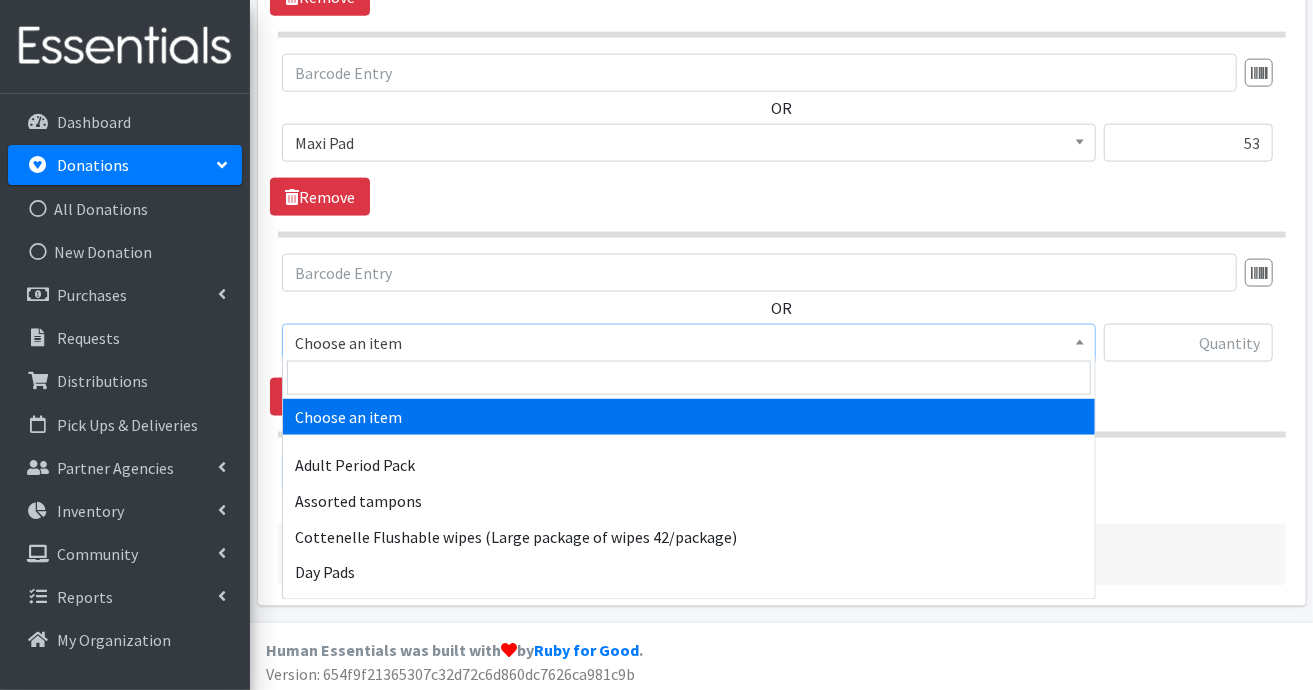 click at bounding box center [1080, 342] 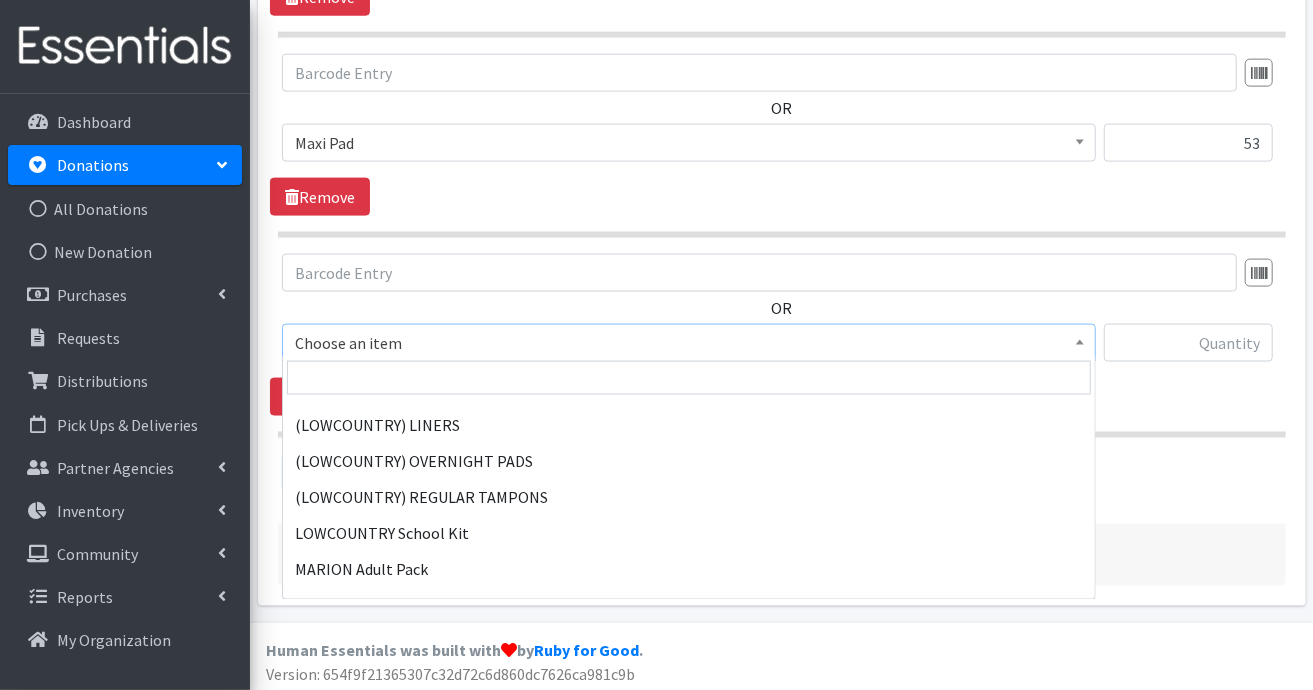 scroll, scrollTop: 1800, scrollLeft: 0, axis: vertical 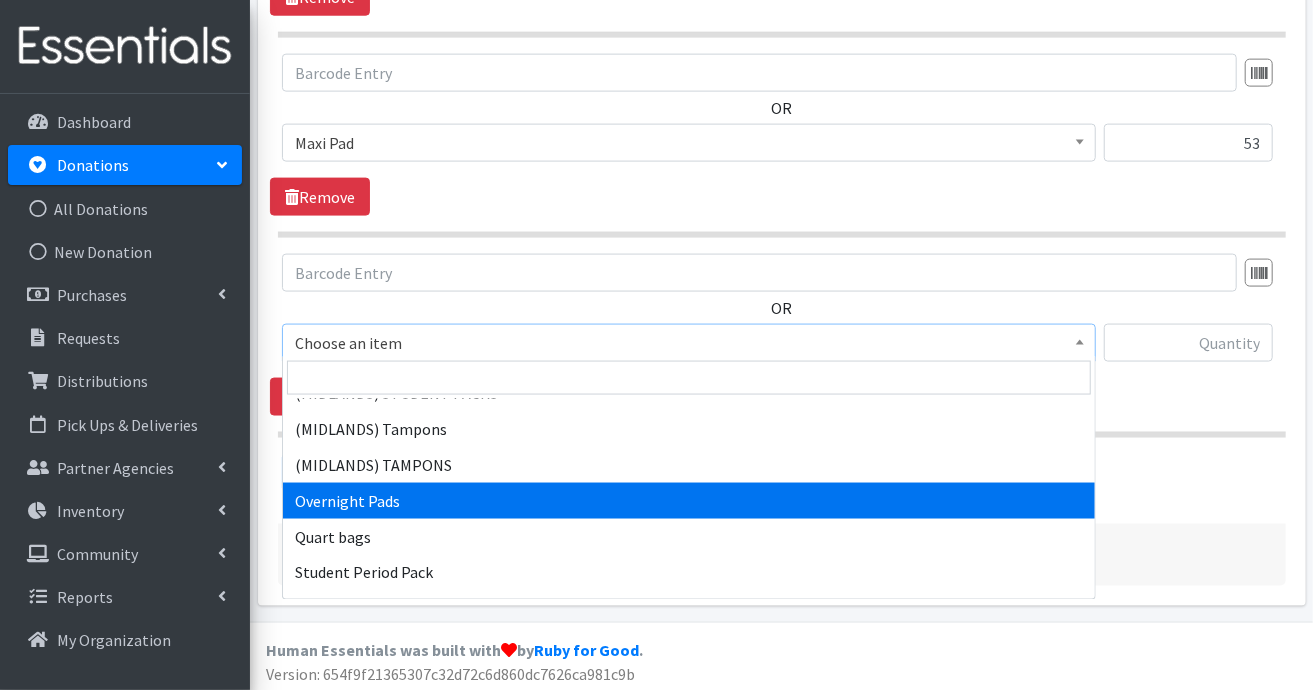 select on "7593" 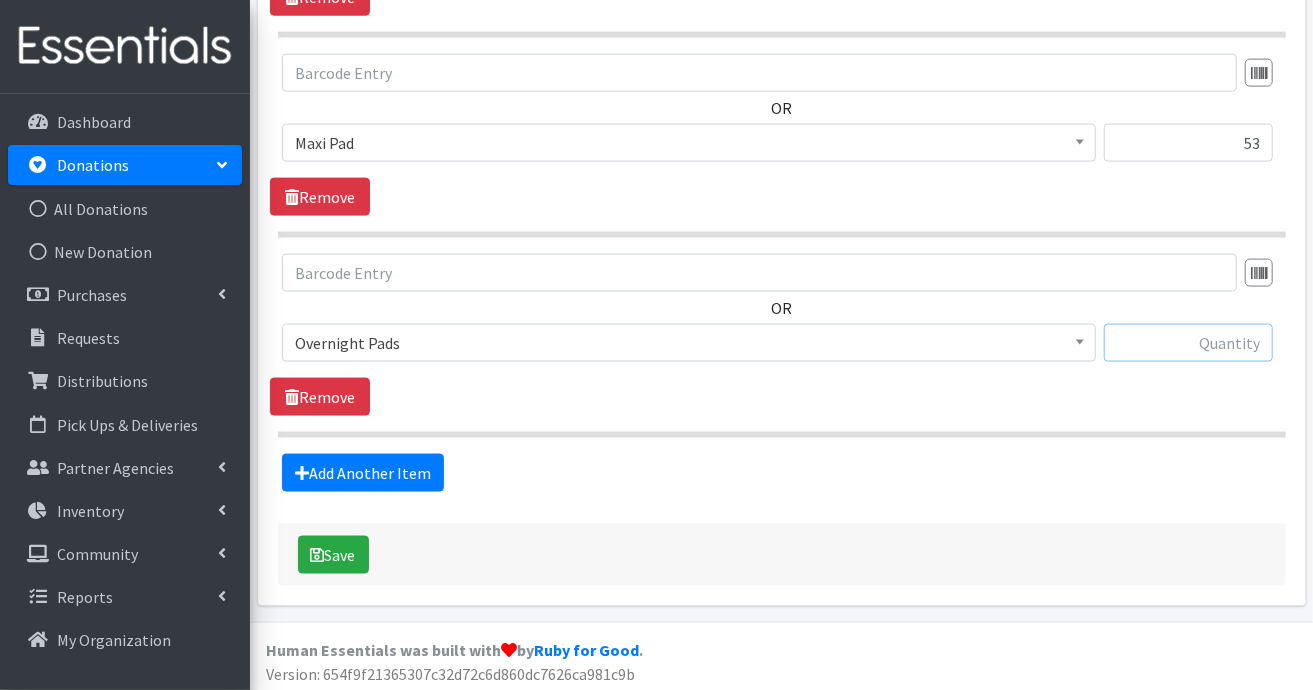 click at bounding box center [1188, 343] 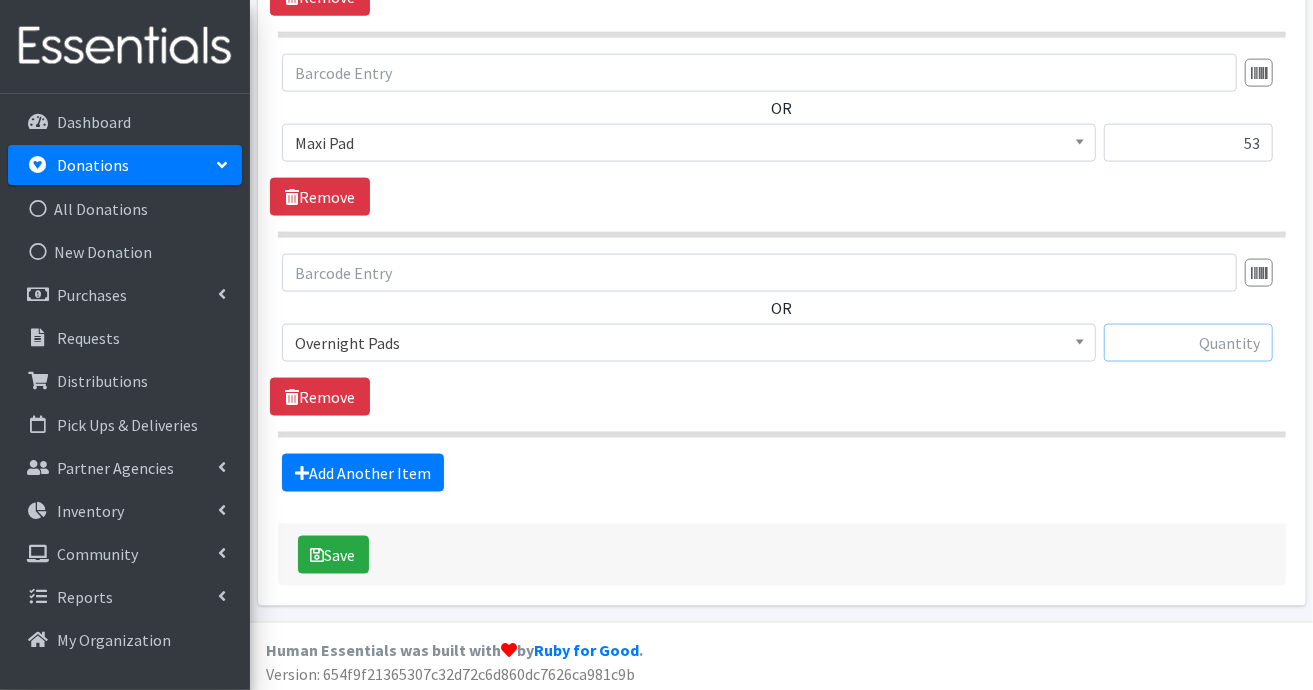 type on "6" 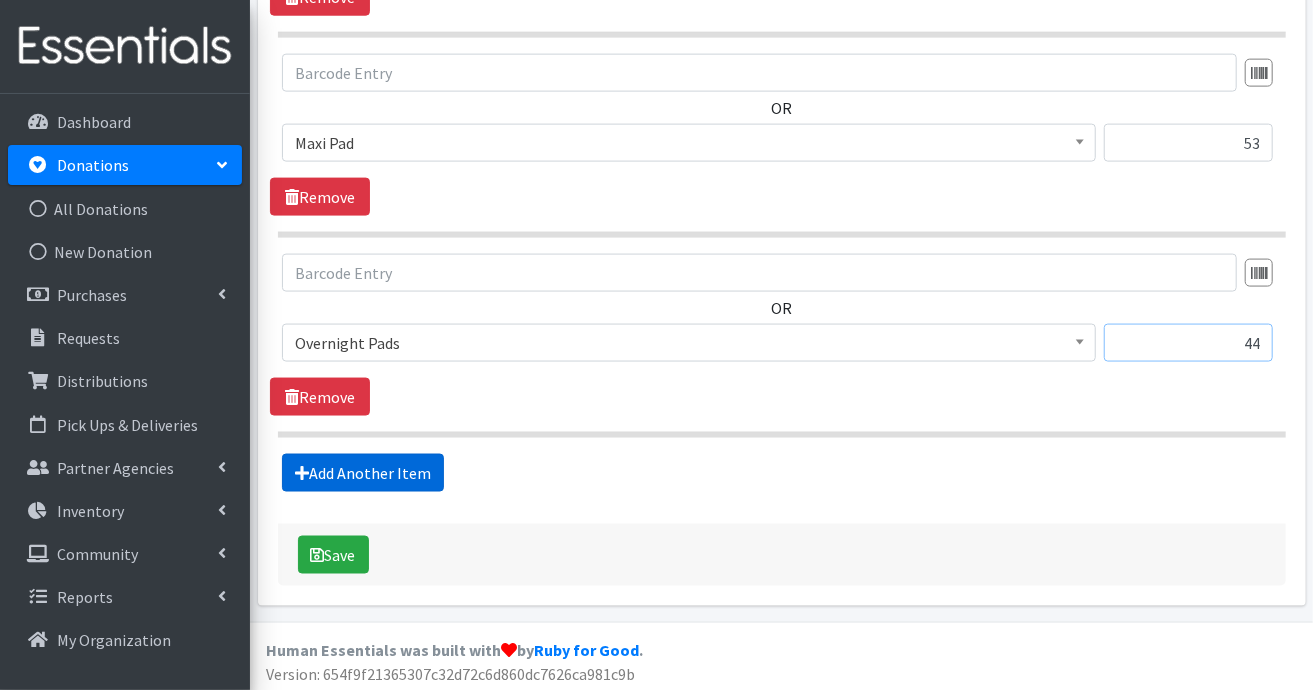 type on "44" 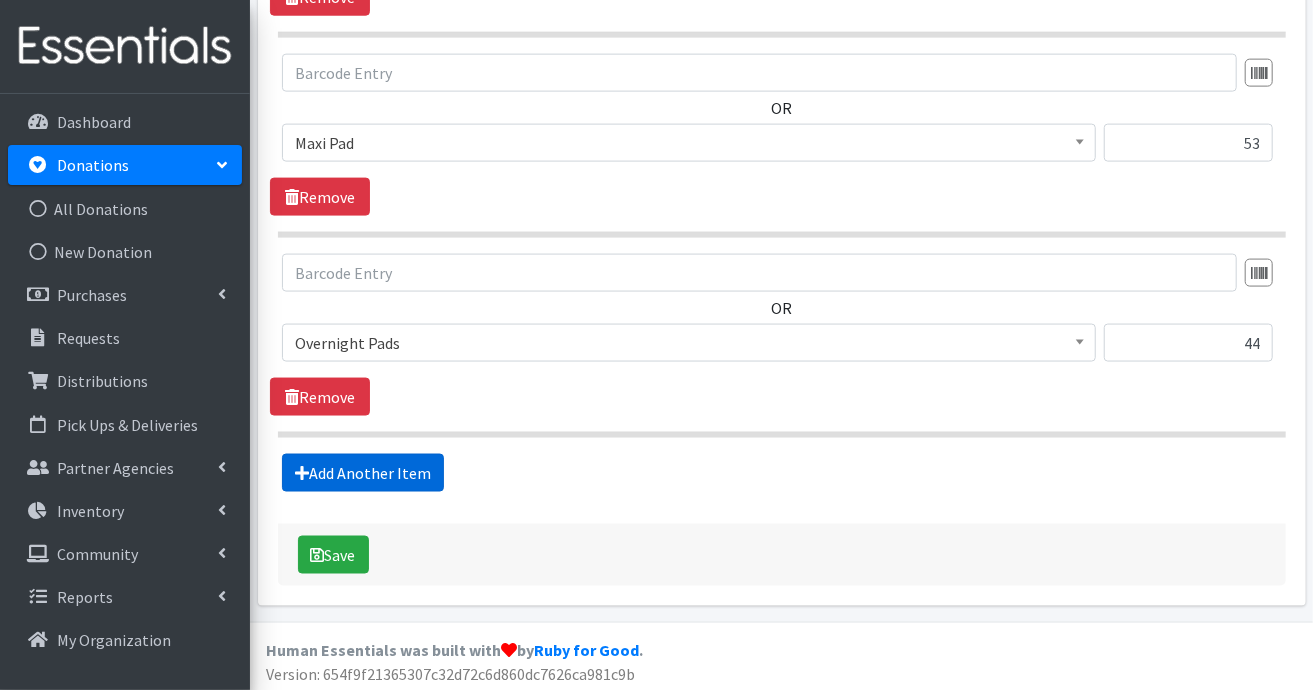 click on "Add Another Item" at bounding box center [363, 473] 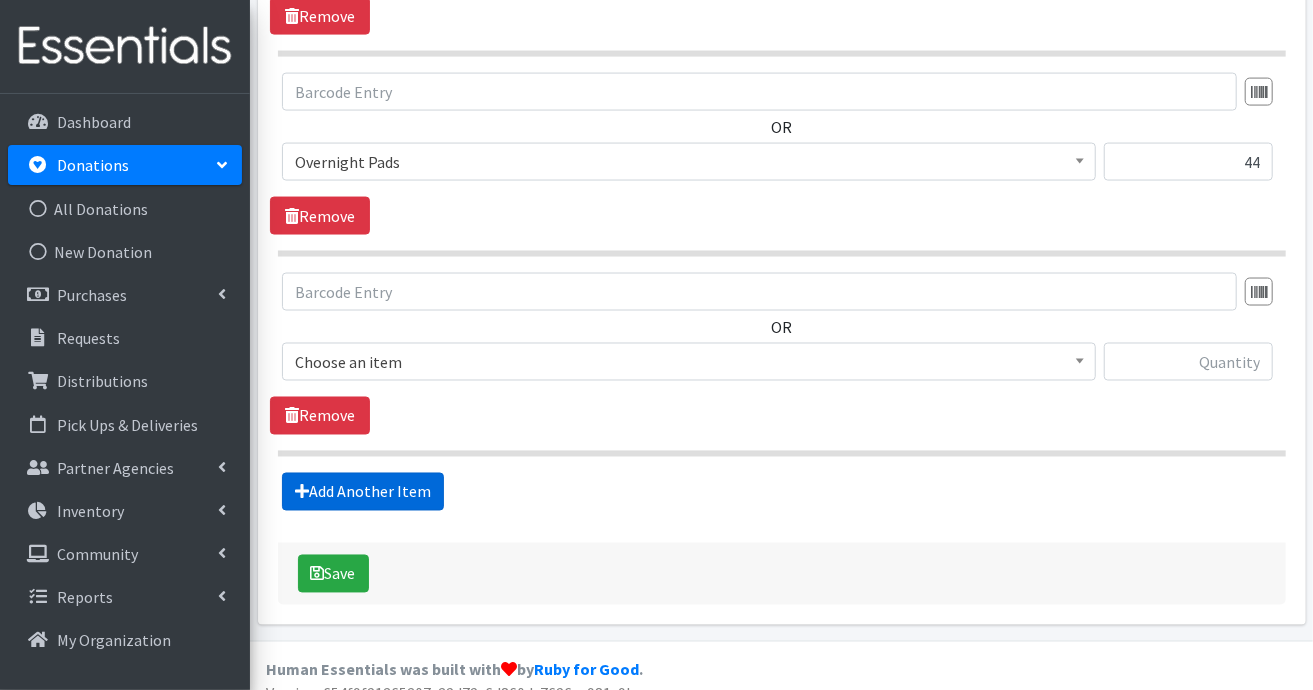 scroll, scrollTop: 1593, scrollLeft: 0, axis: vertical 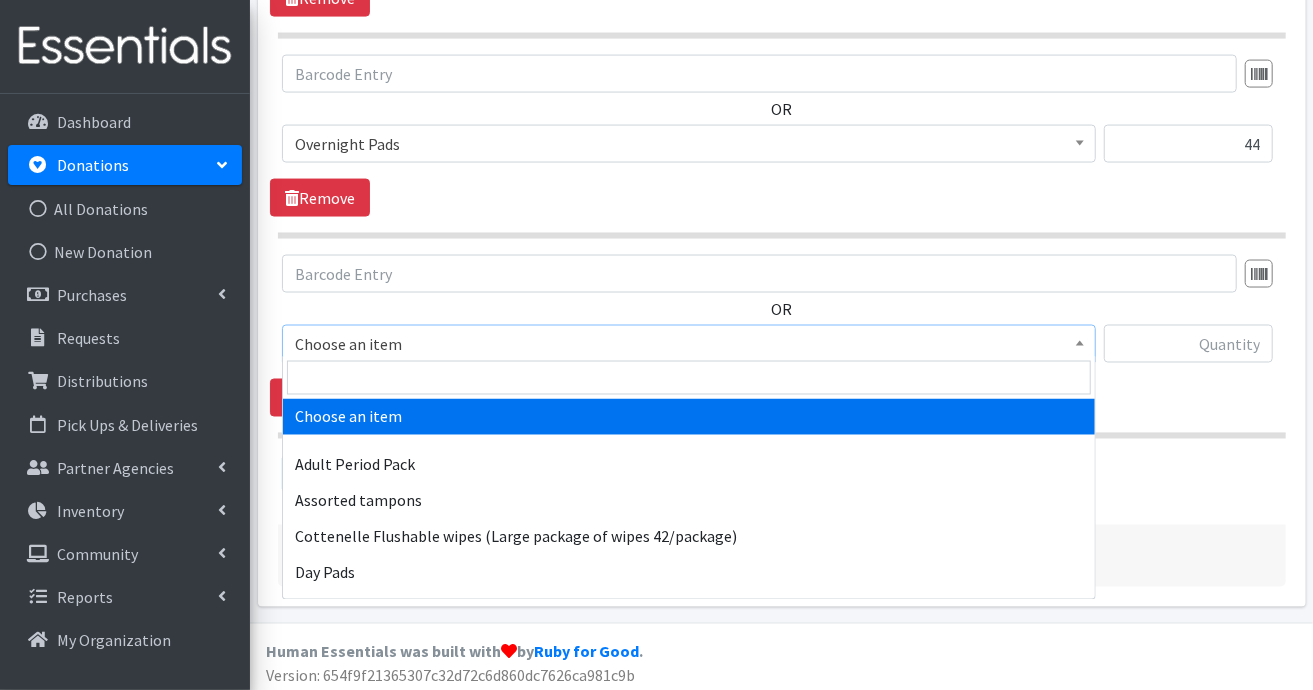click at bounding box center [1080, 341] 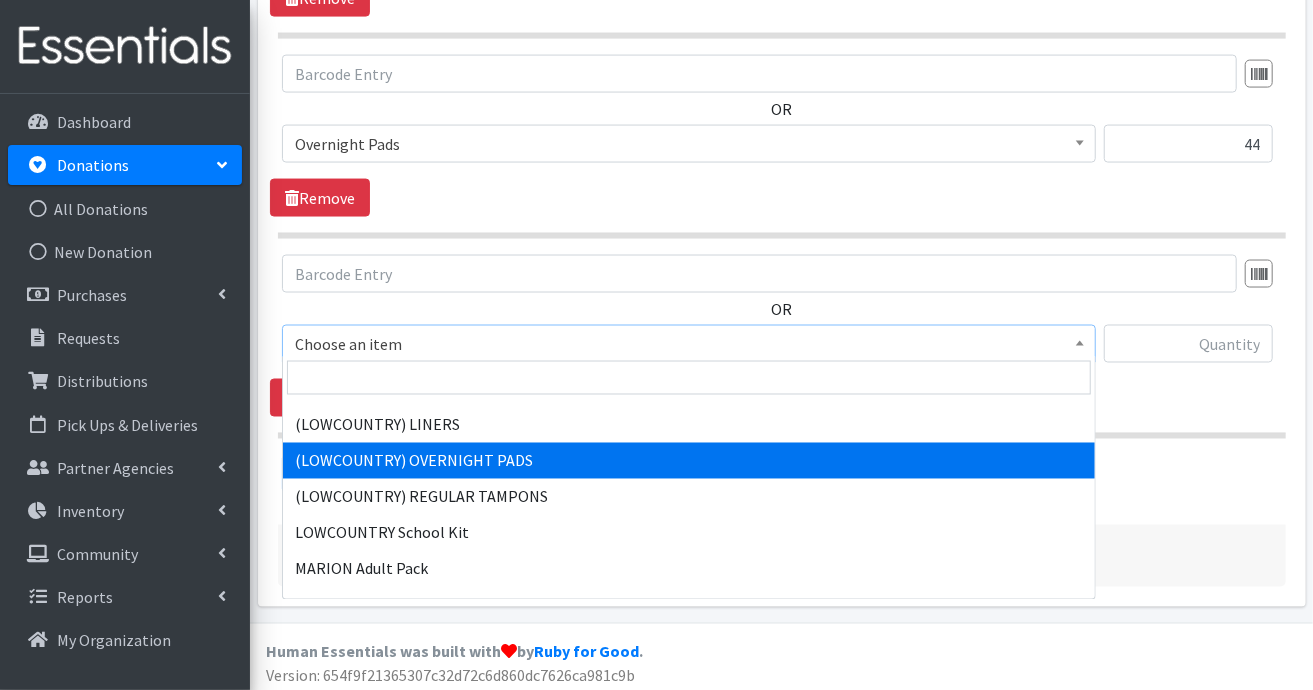scroll, scrollTop: 1200, scrollLeft: 0, axis: vertical 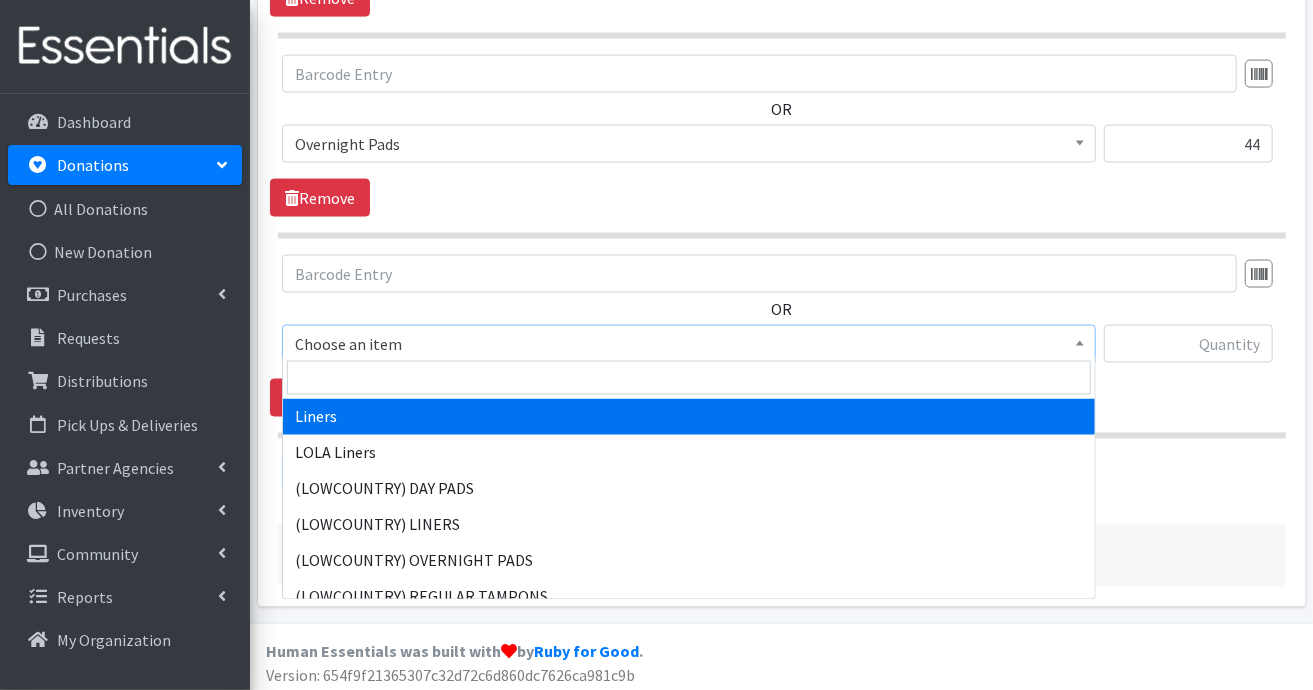 select on "7758" 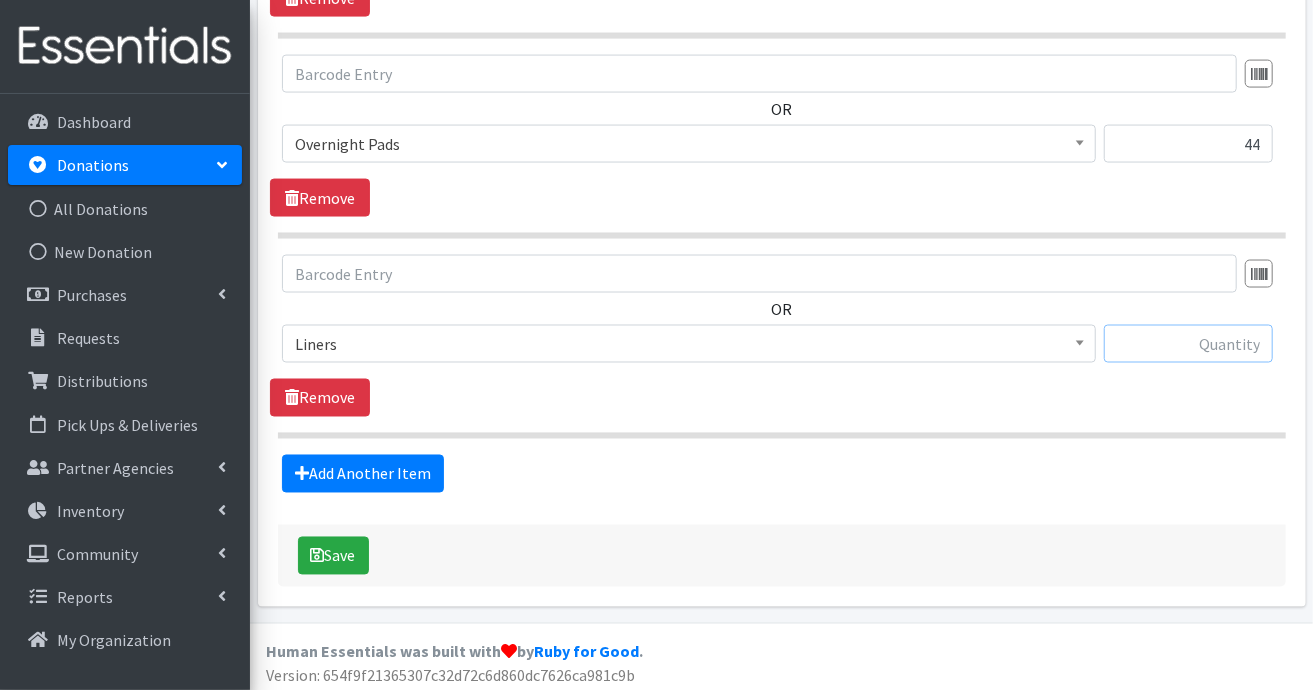 click at bounding box center [1188, 344] 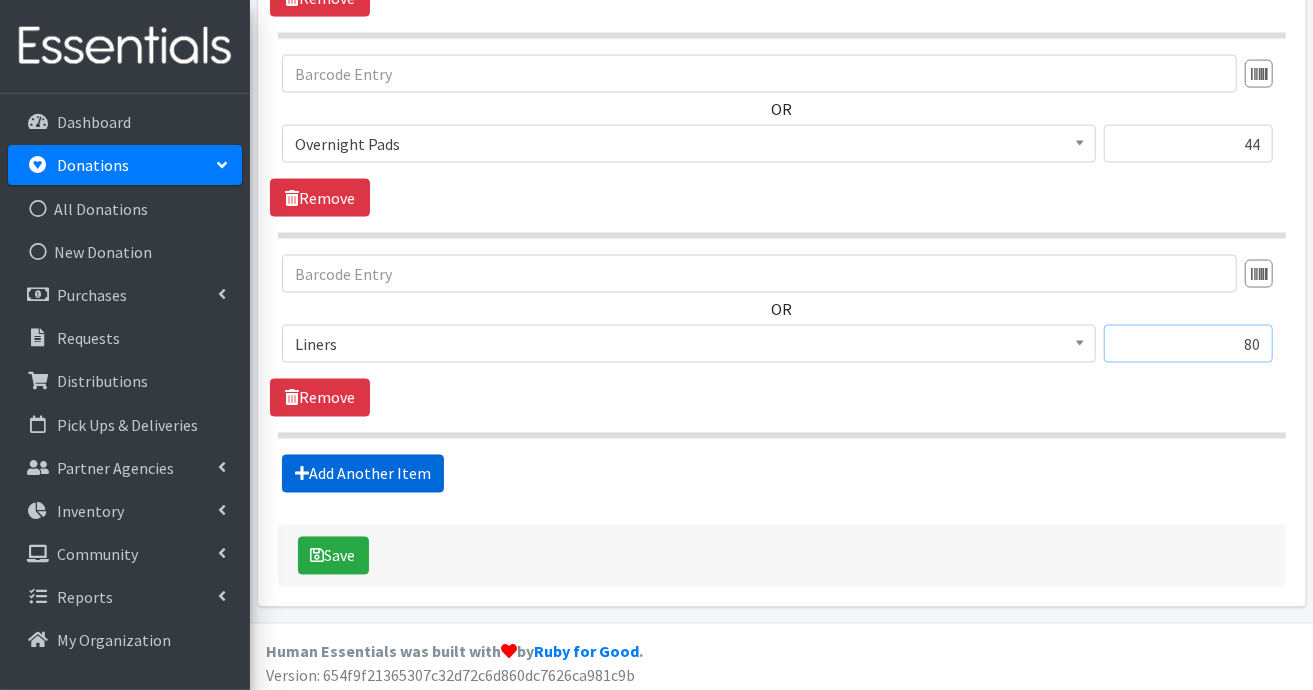 type on "80" 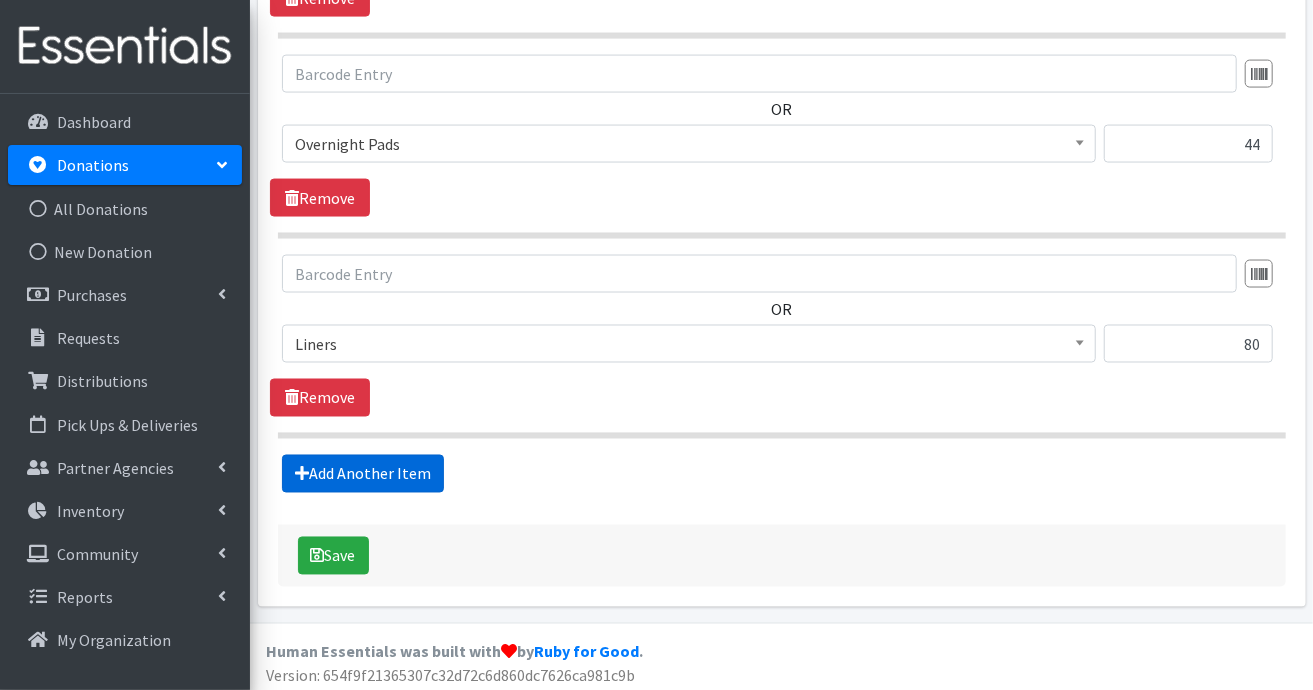 click on "Add Another Item" at bounding box center [363, 474] 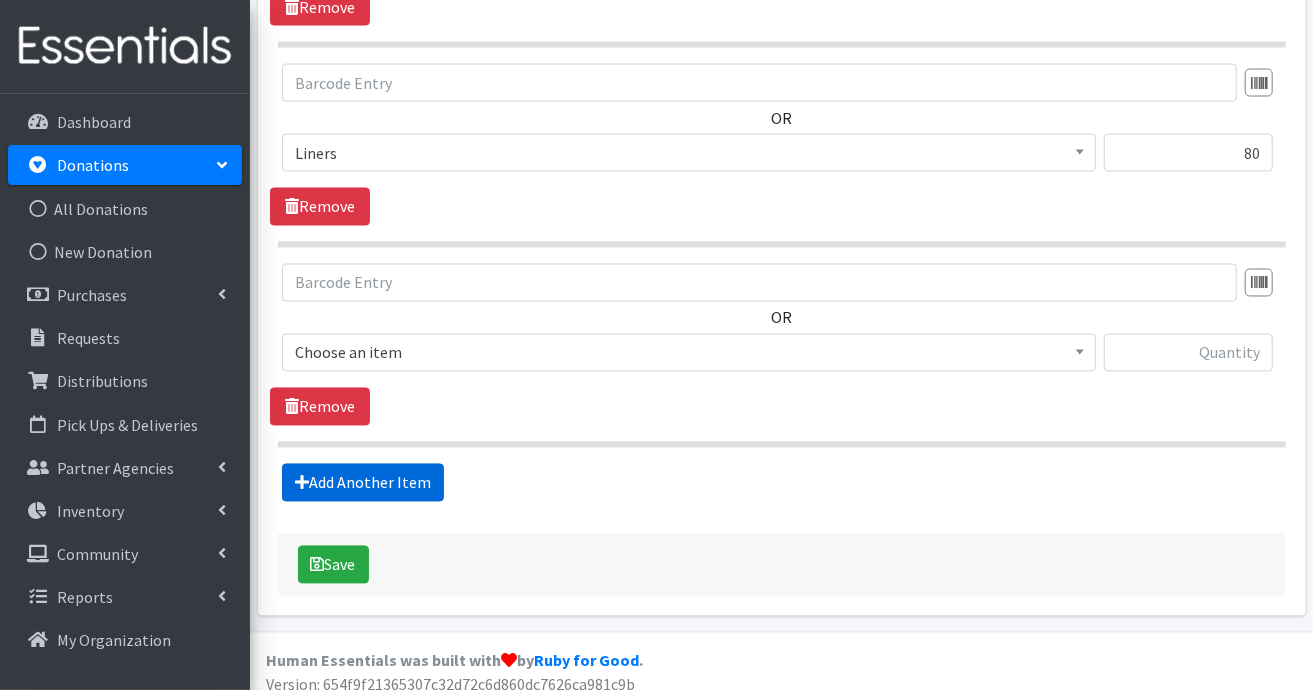scroll, scrollTop: 1792, scrollLeft: 0, axis: vertical 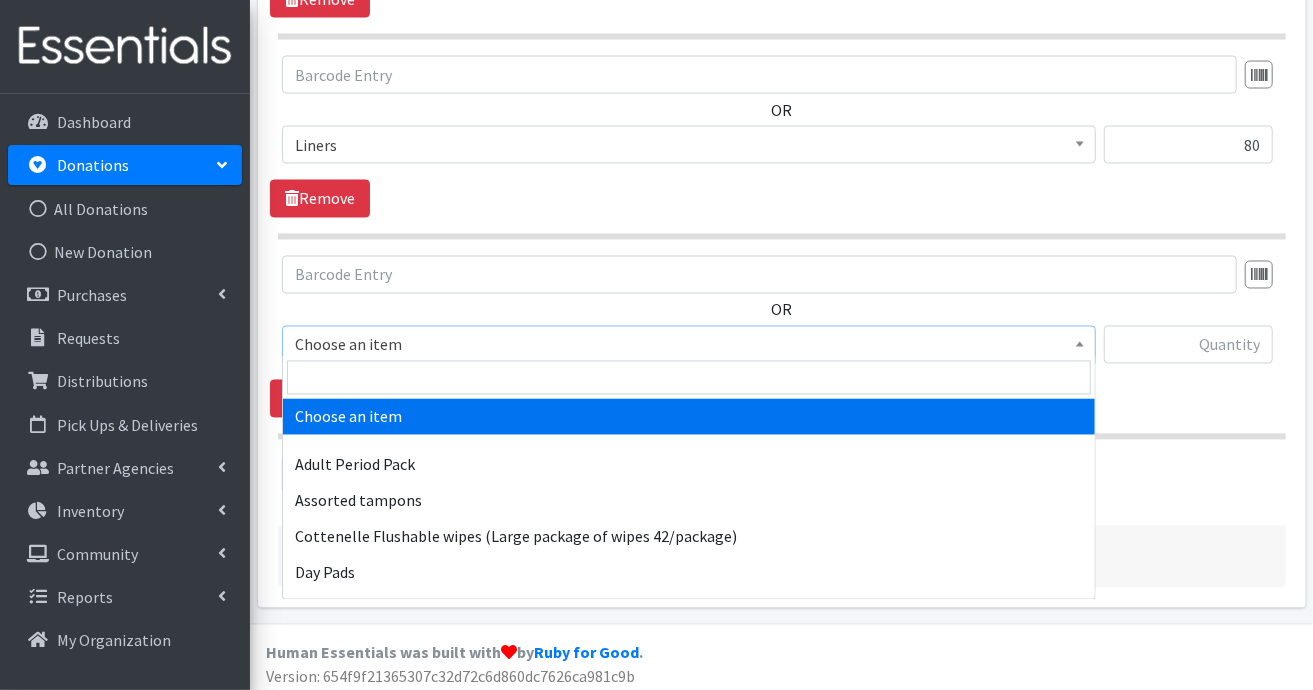 click at bounding box center (1080, 342) 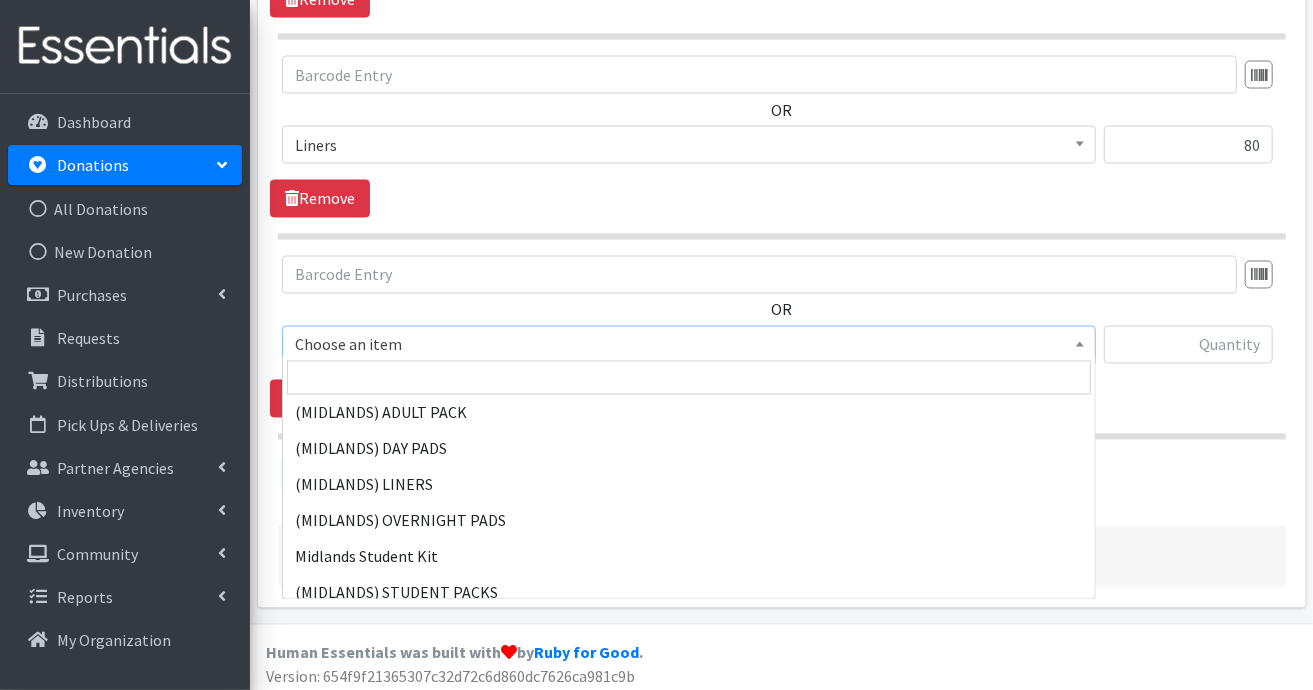 scroll, scrollTop: 1899, scrollLeft: 0, axis: vertical 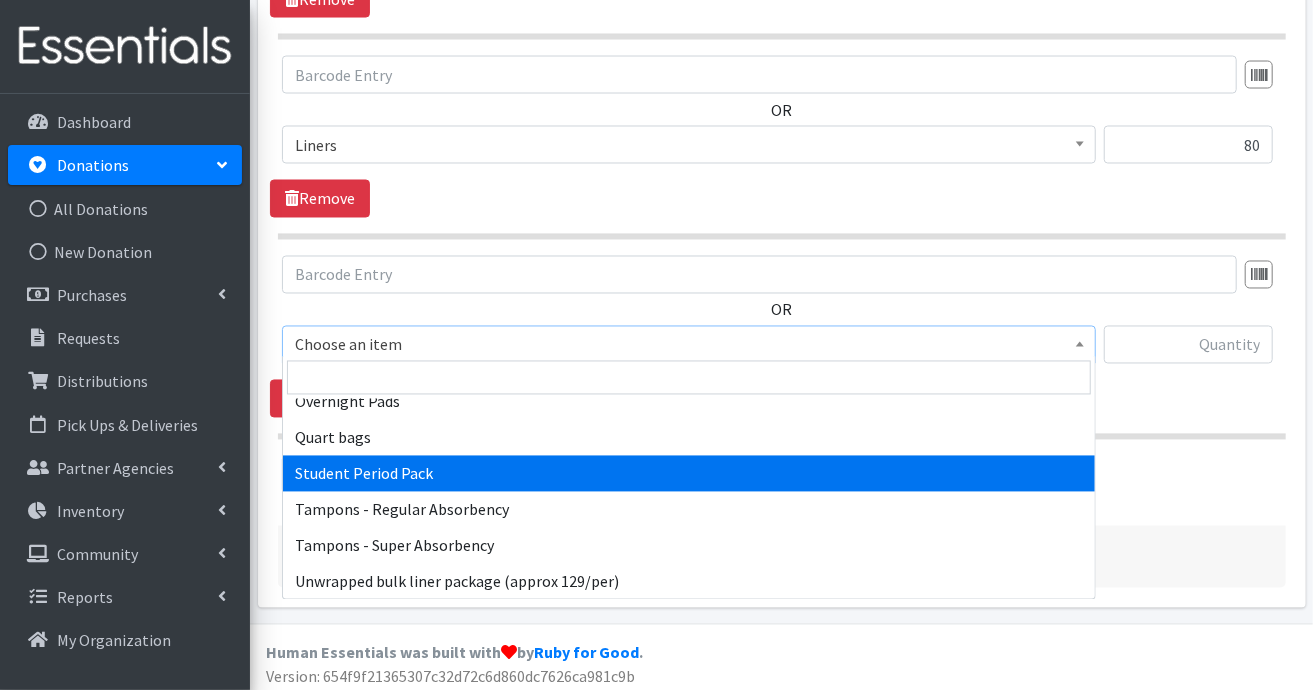 select on "7757" 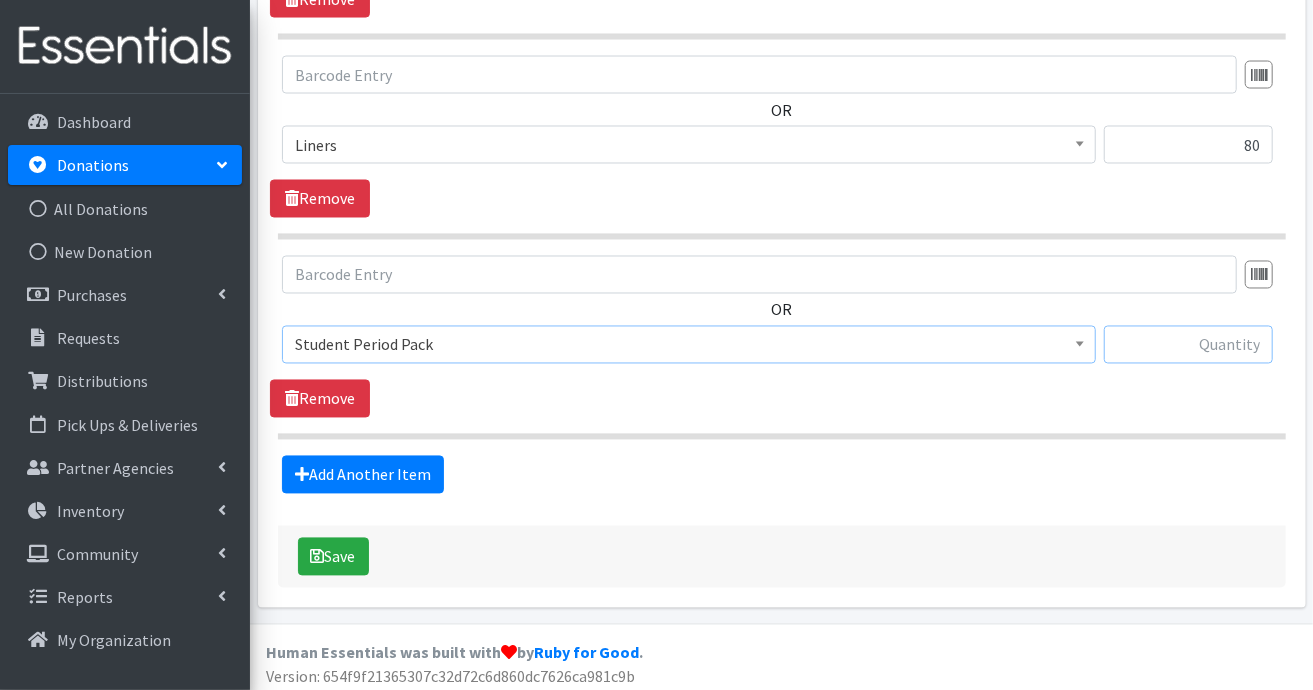 click at bounding box center (1188, 345) 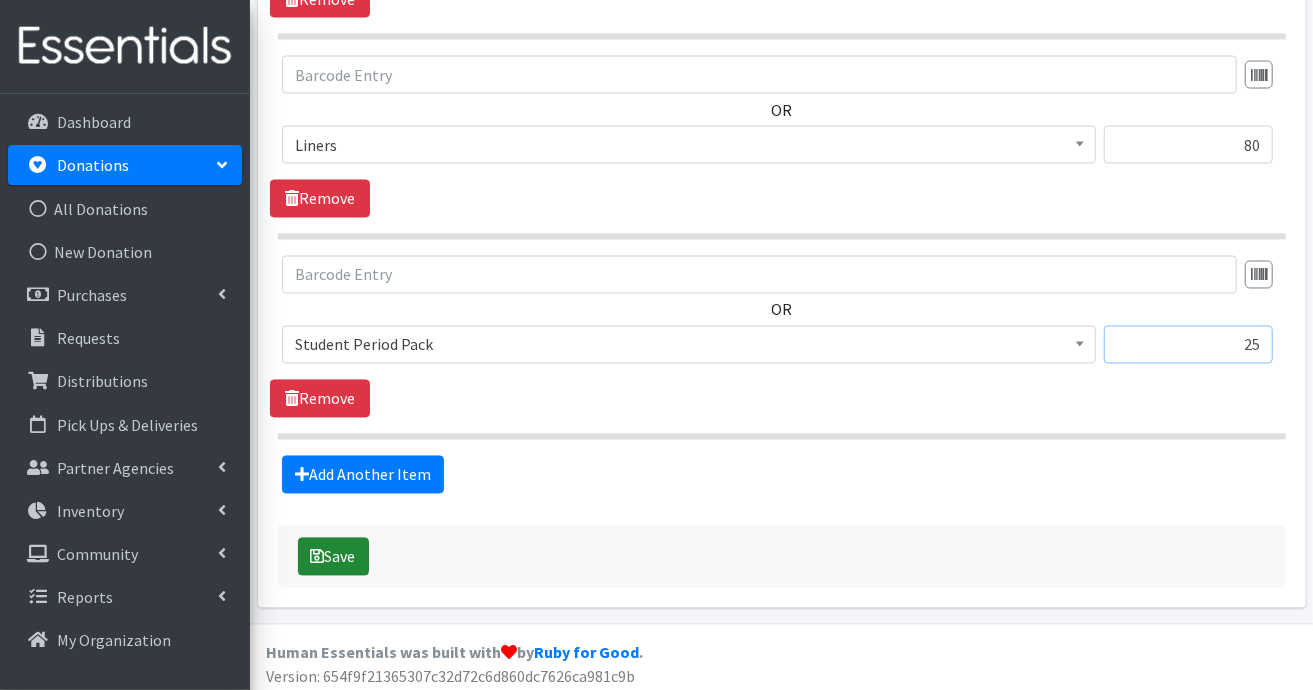 type on "25" 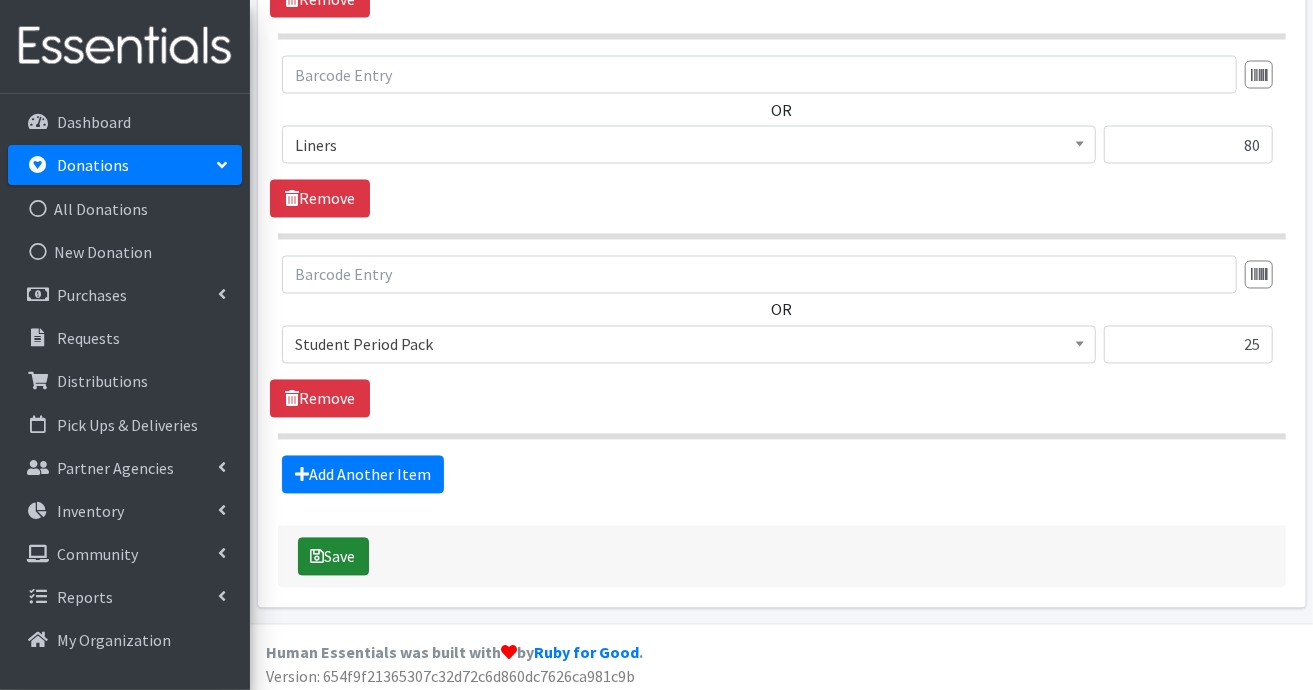 click on "Save" at bounding box center (333, 557) 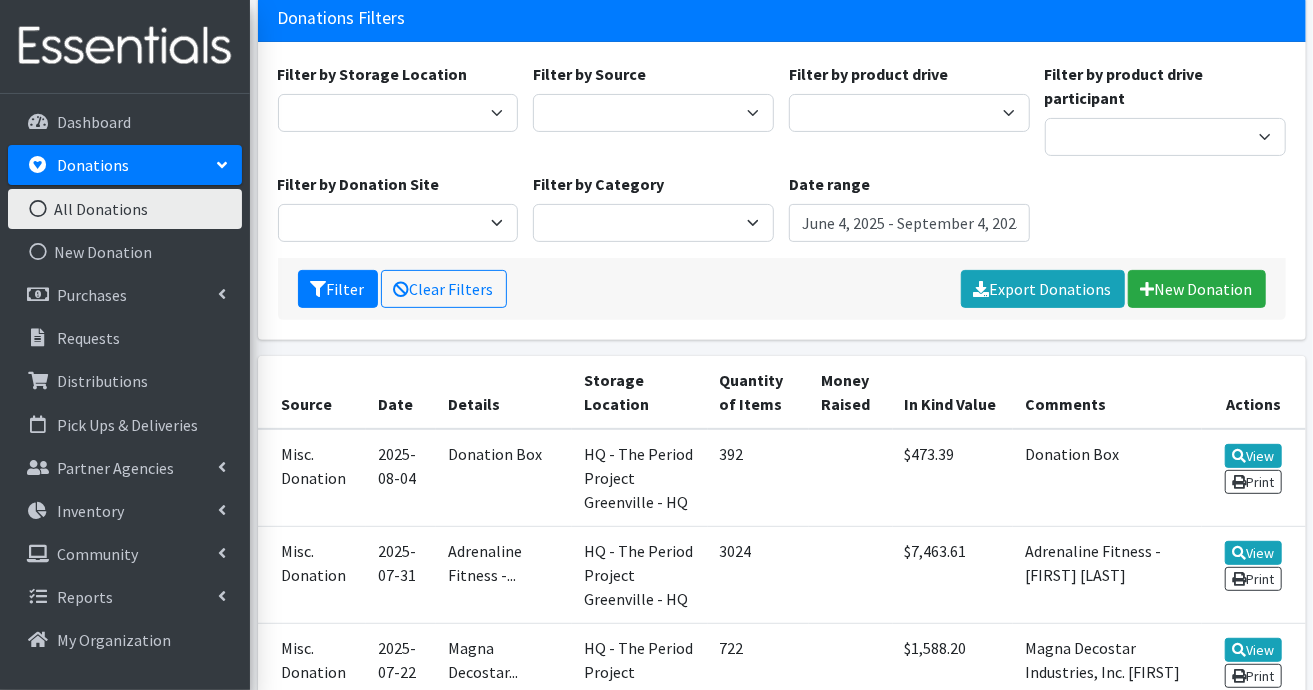 scroll, scrollTop: 500, scrollLeft: 0, axis: vertical 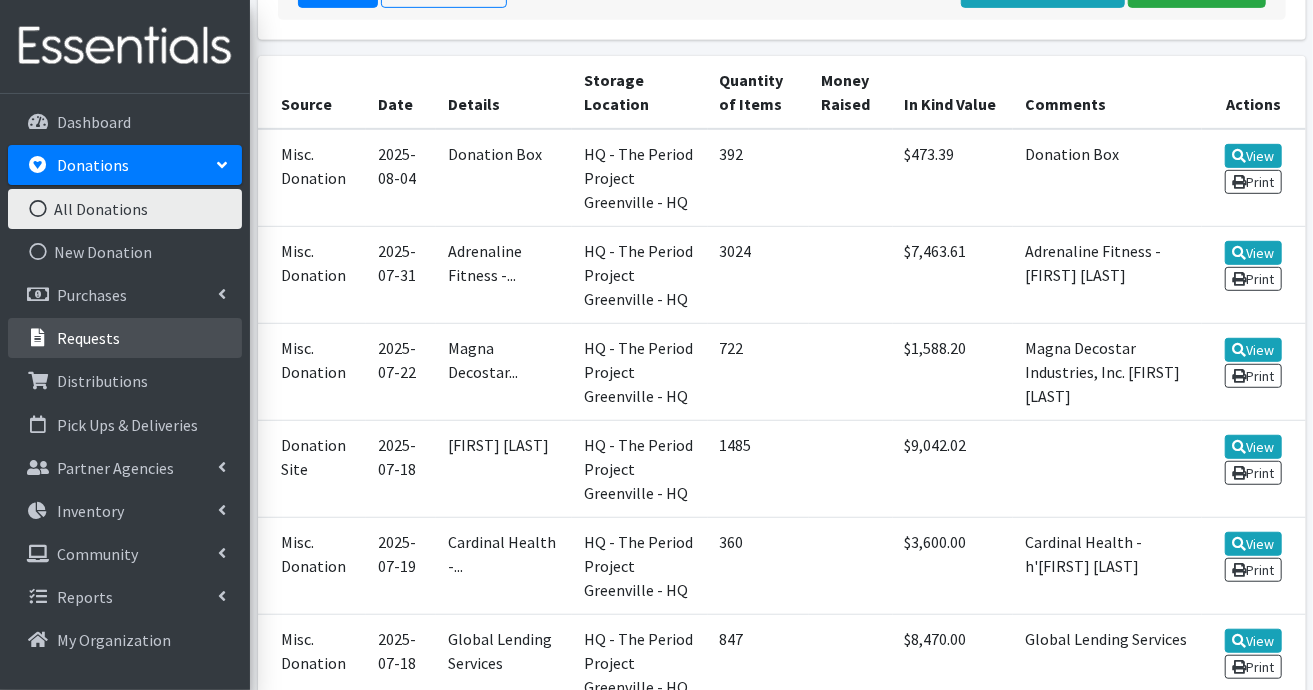 click on "Requests" at bounding box center (88, 338) 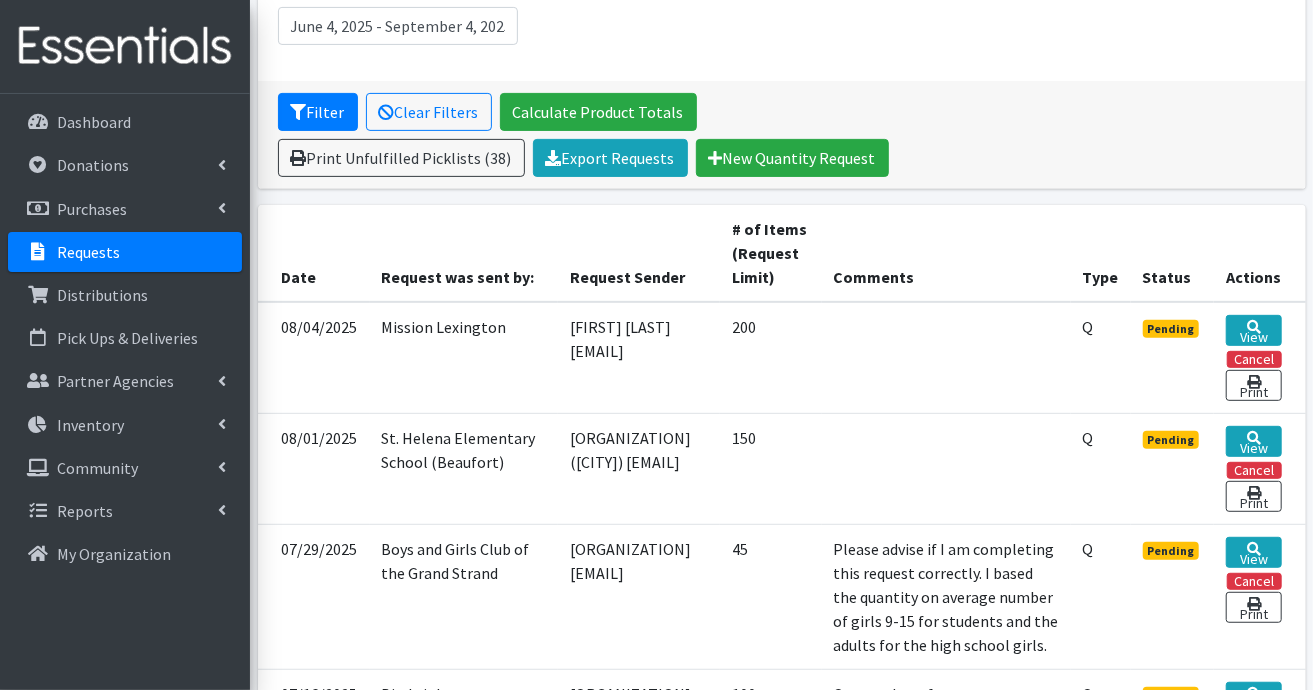 scroll, scrollTop: 300, scrollLeft: 0, axis: vertical 